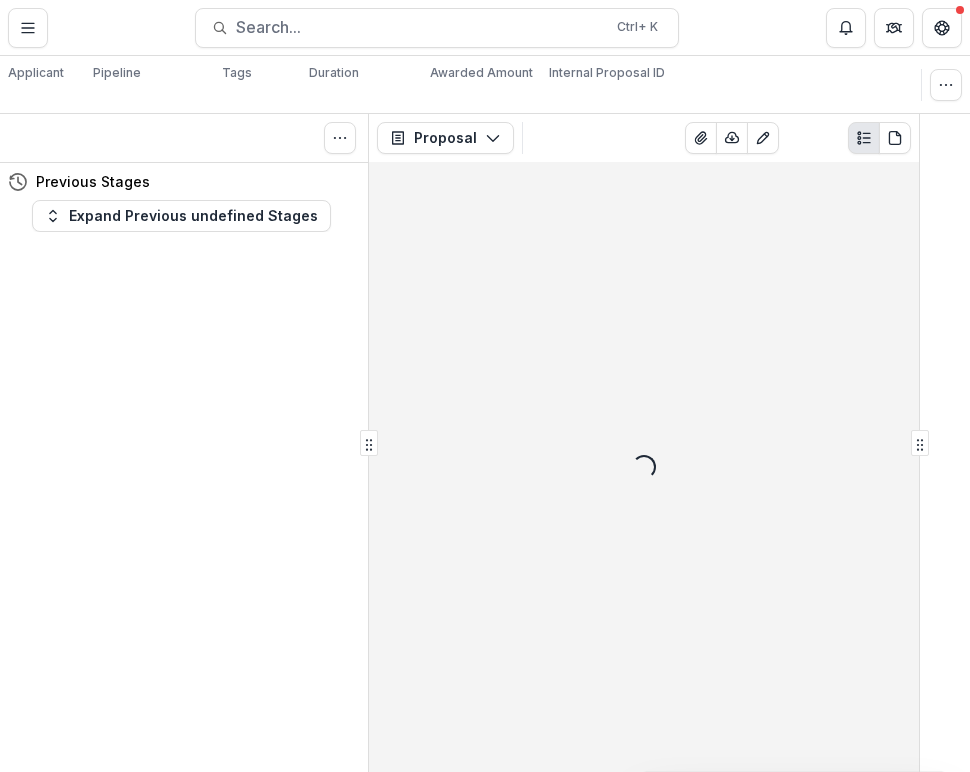 scroll, scrollTop: 0, scrollLeft: 0, axis: both 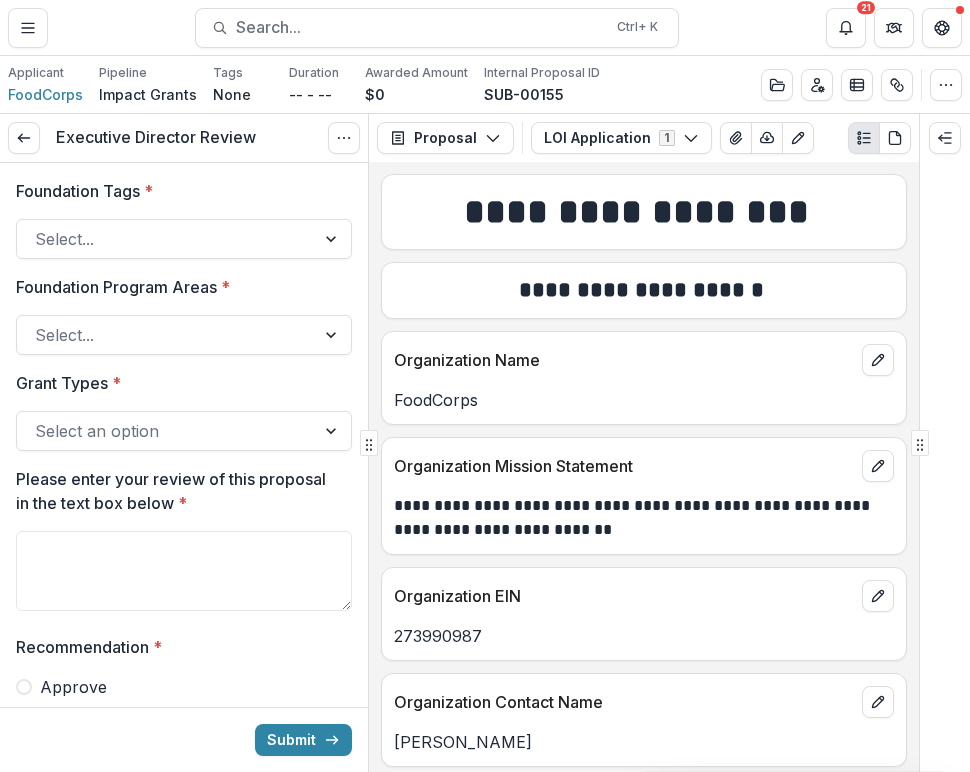 drag, startPoint x: 41, startPoint y: 167, endPoint x: 188, endPoint y: 303, distance: 200.26233 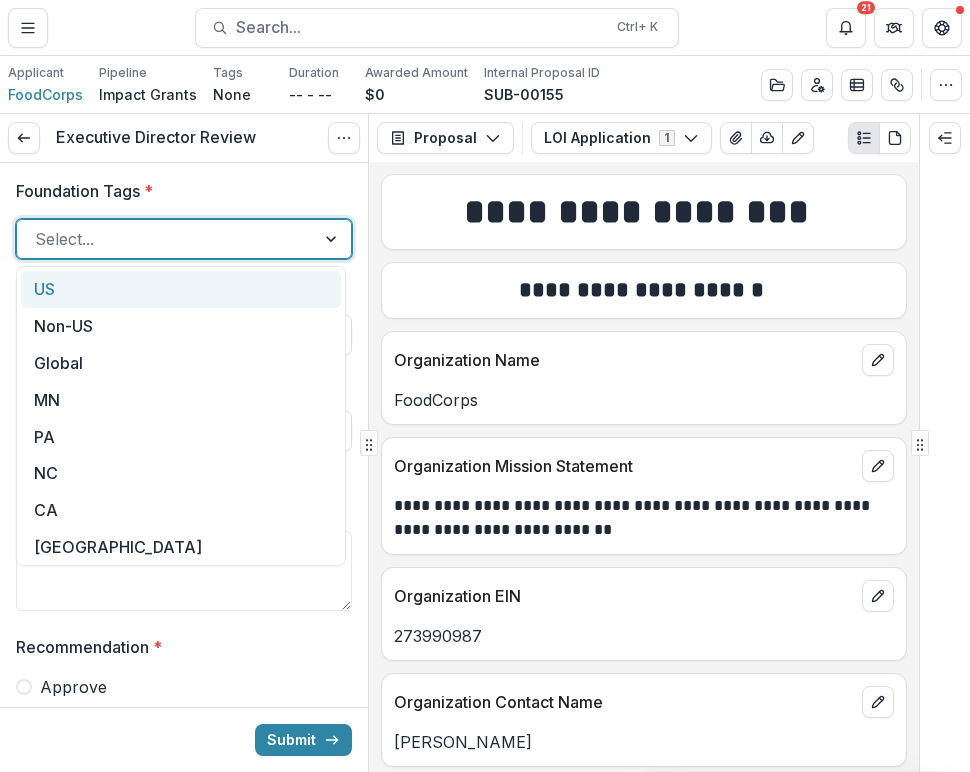 click at bounding box center (333, 239) 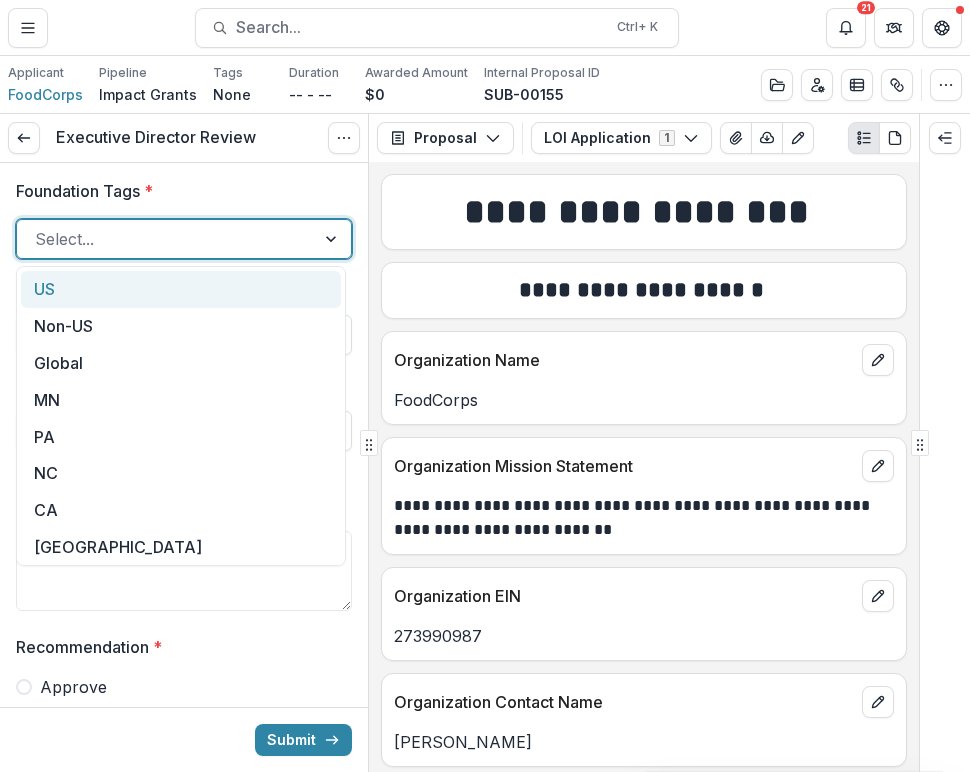 click on "US" at bounding box center (181, 289) 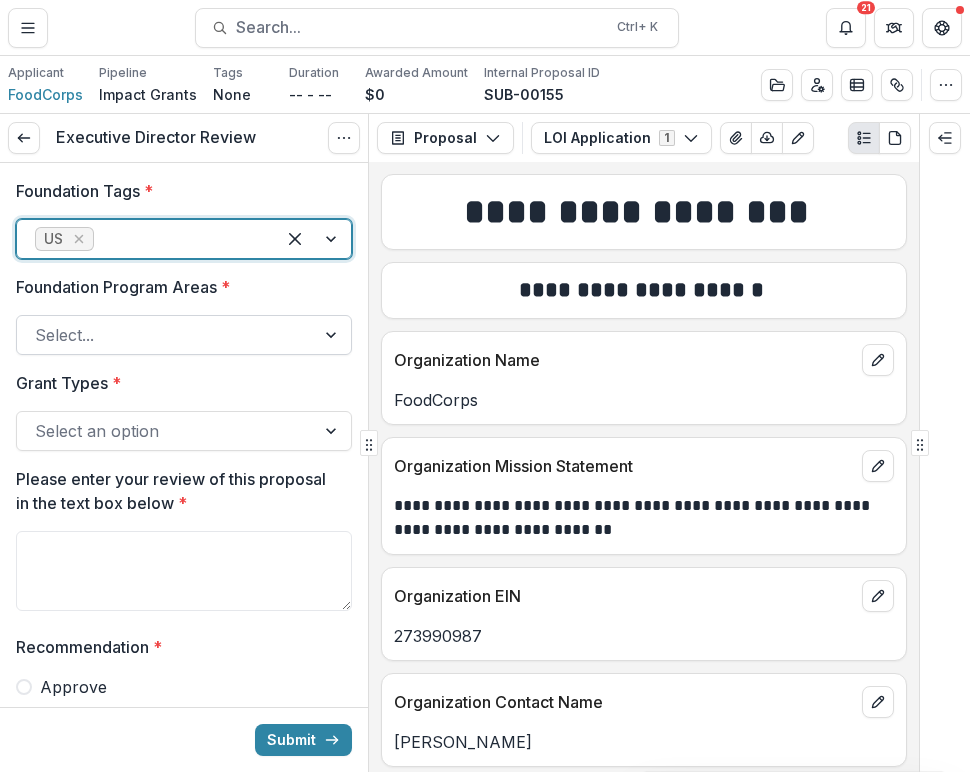 click at bounding box center [333, 335] 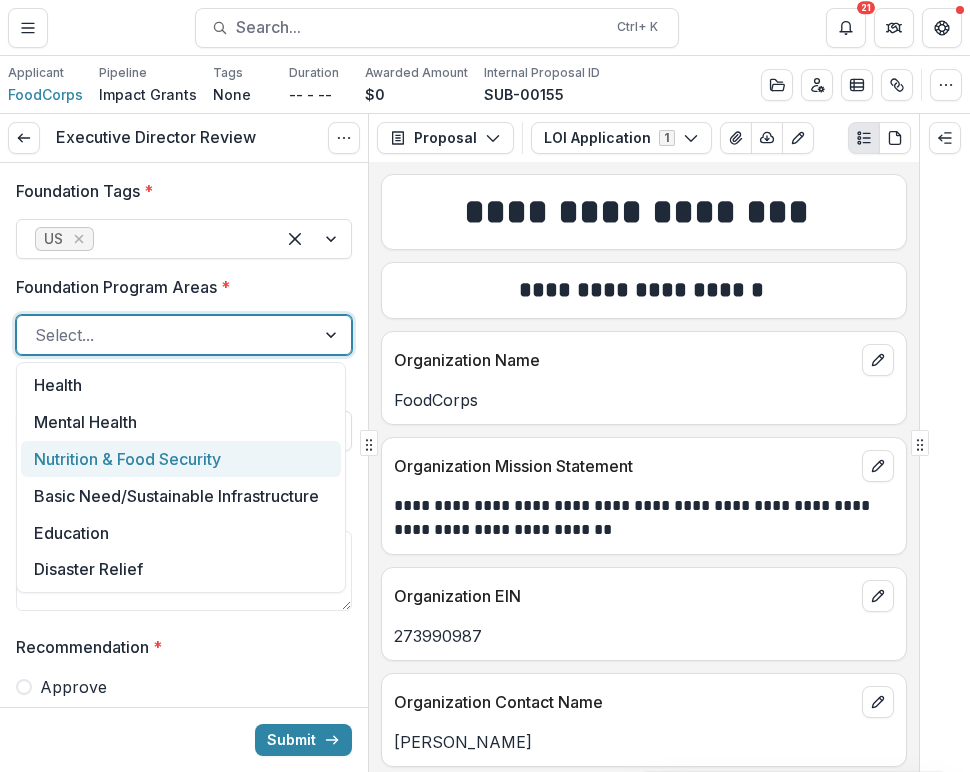 click on "Nutrition & Food Security" at bounding box center [181, 459] 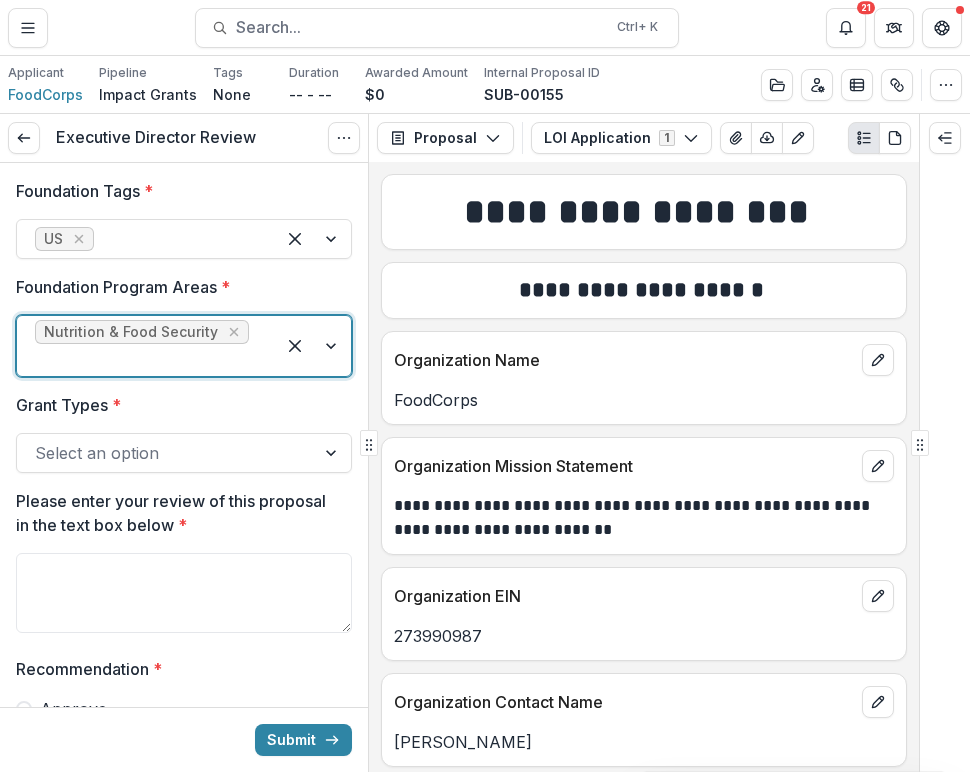click at bounding box center (333, 453) 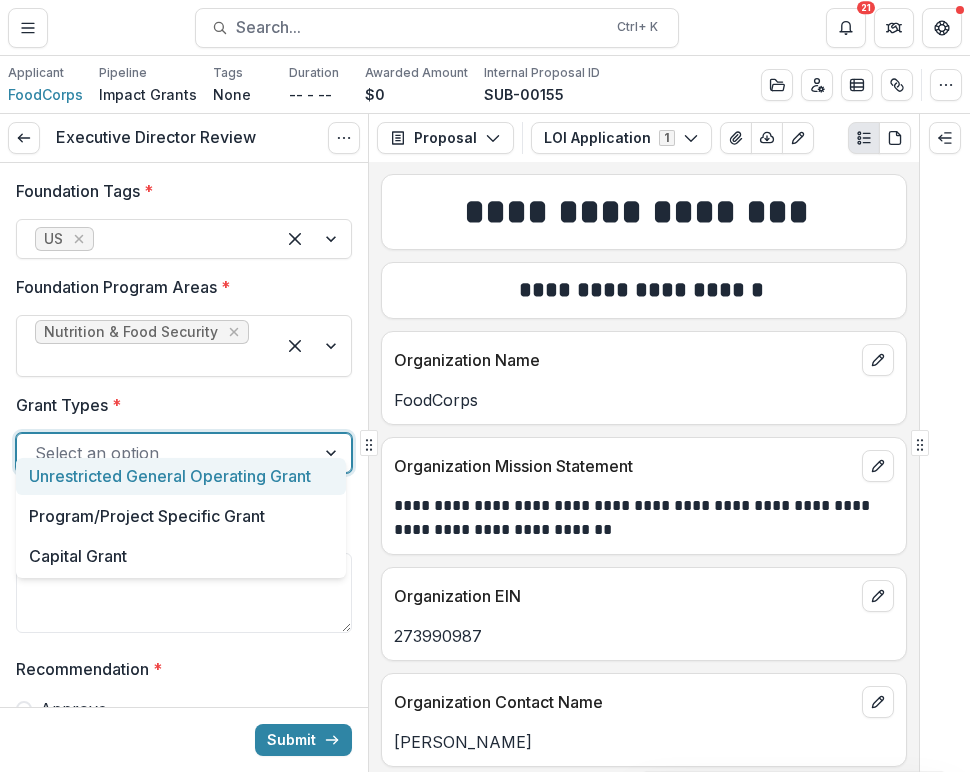 click on "Unrestricted General Operating Grant" at bounding box center (181, 476) 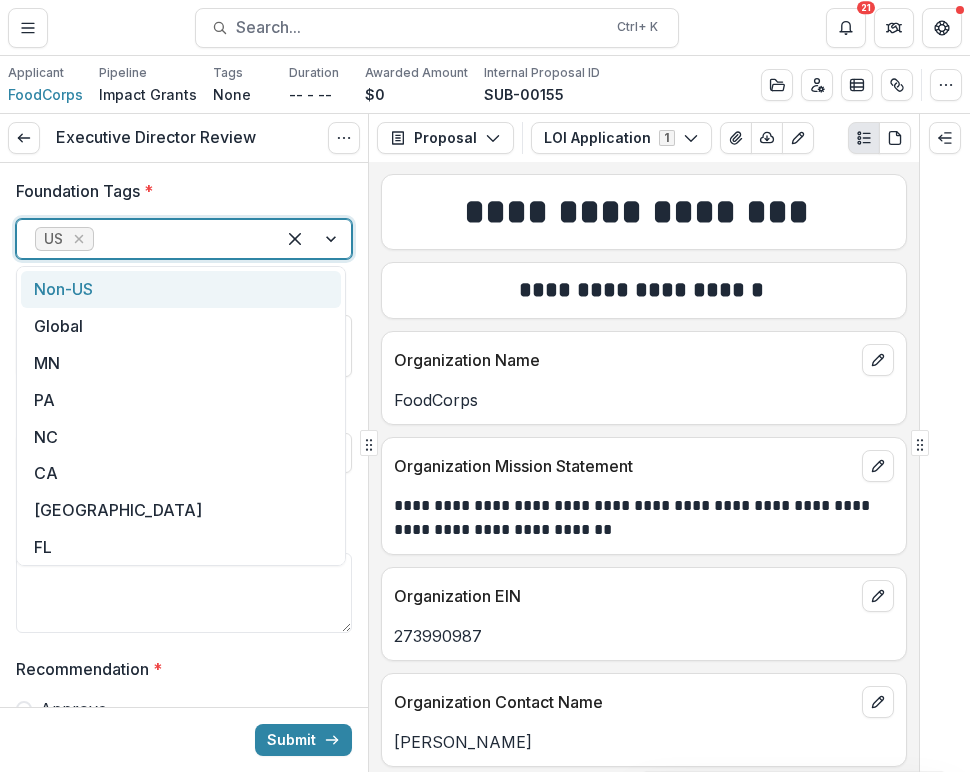 click at bounding box center (313, 239) 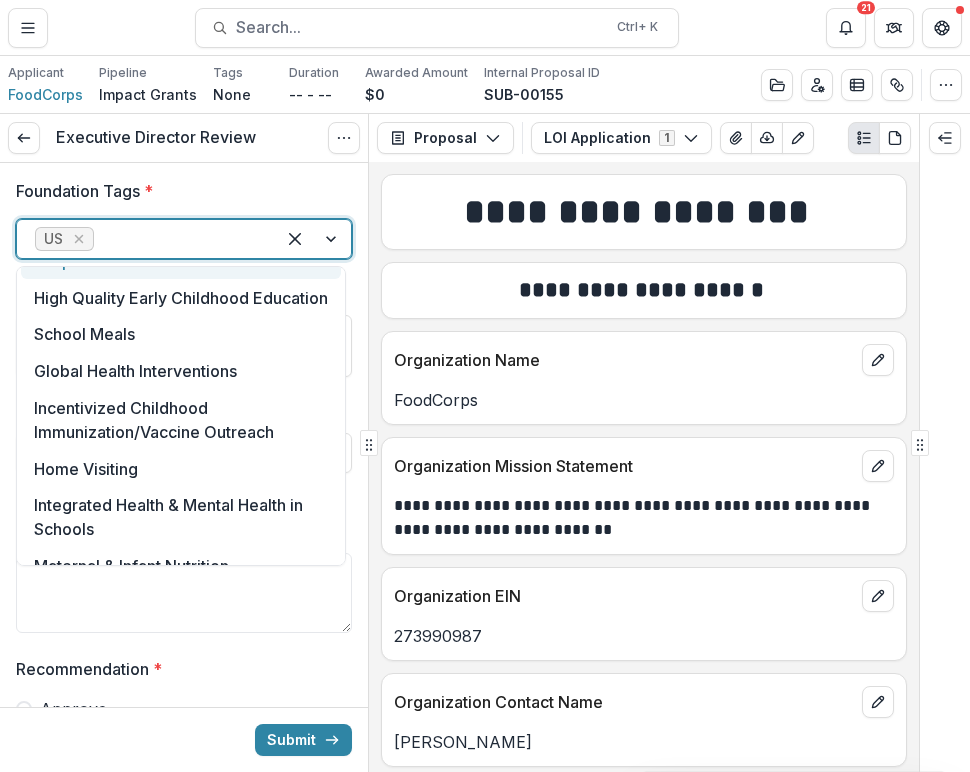 scroll, scrollTop: 495, scrollLeft: 0, axis: vertical 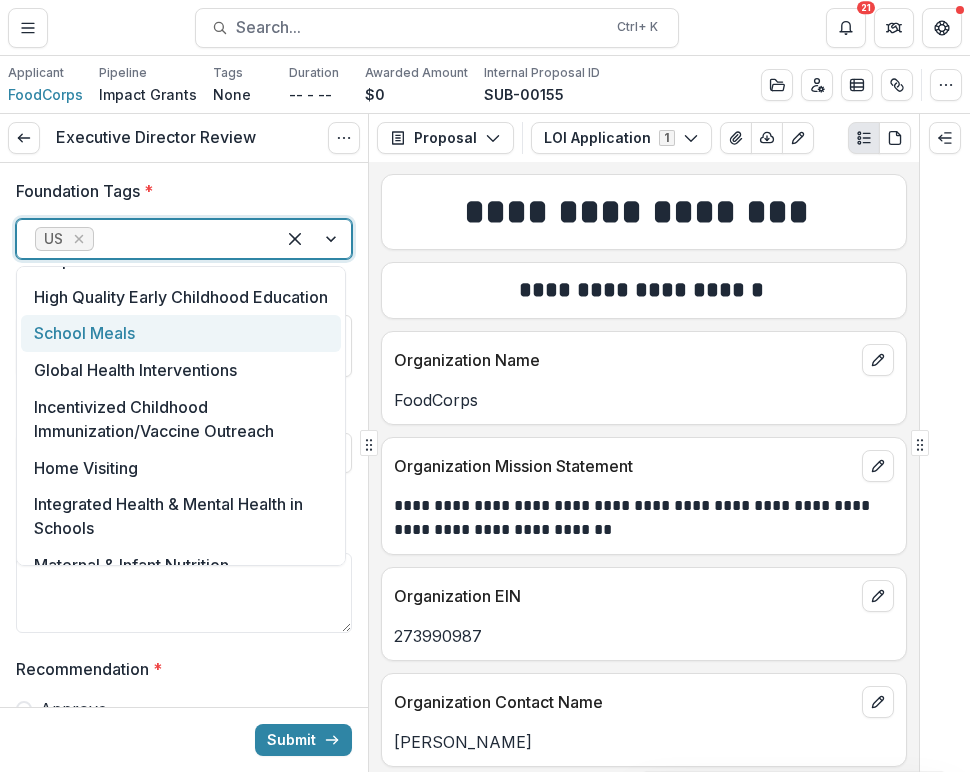 click on "School Meals" at bounding box center [181, 333] 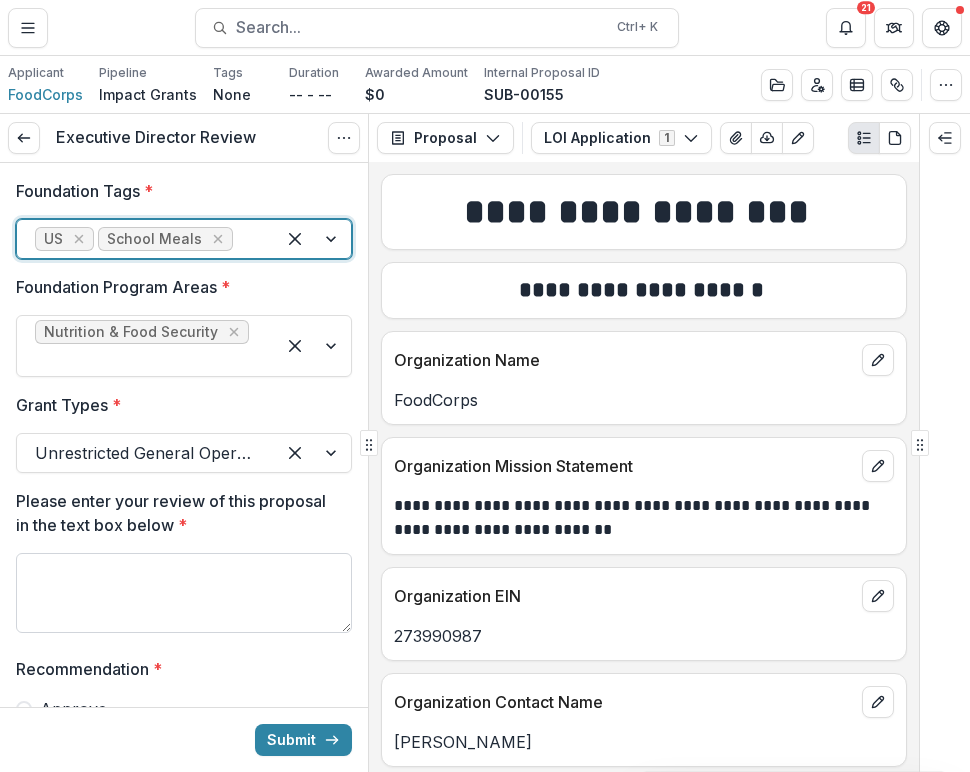 click on "Please enter your review of this proposal in the text box below *" at bounding box center [184, 593] 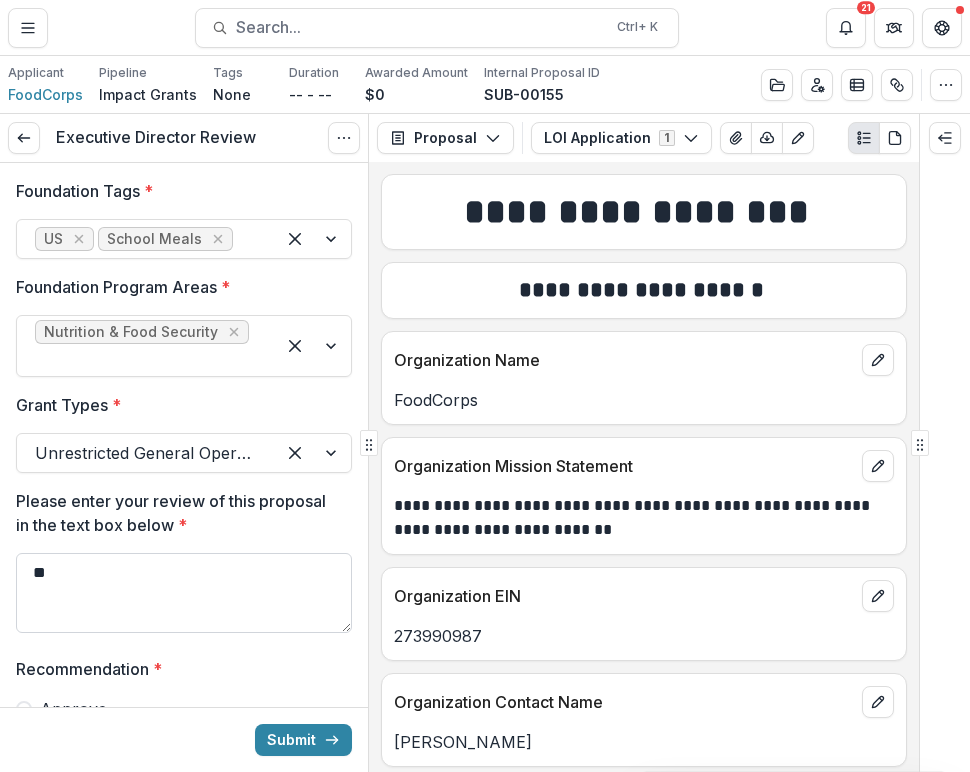 type on "*" 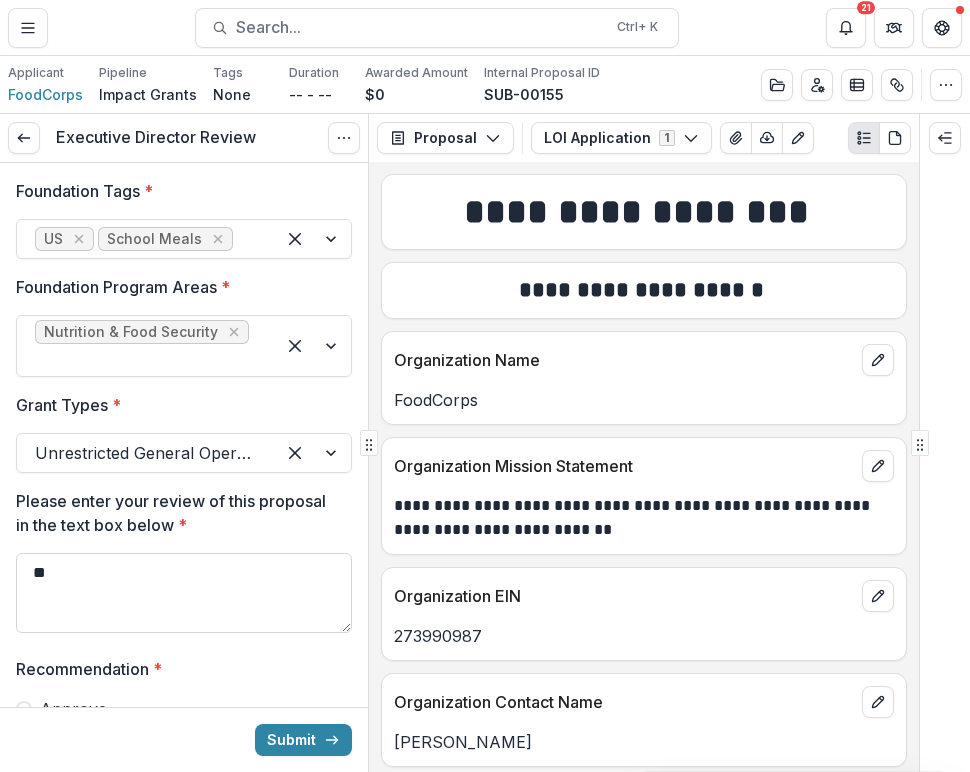 type on "*" 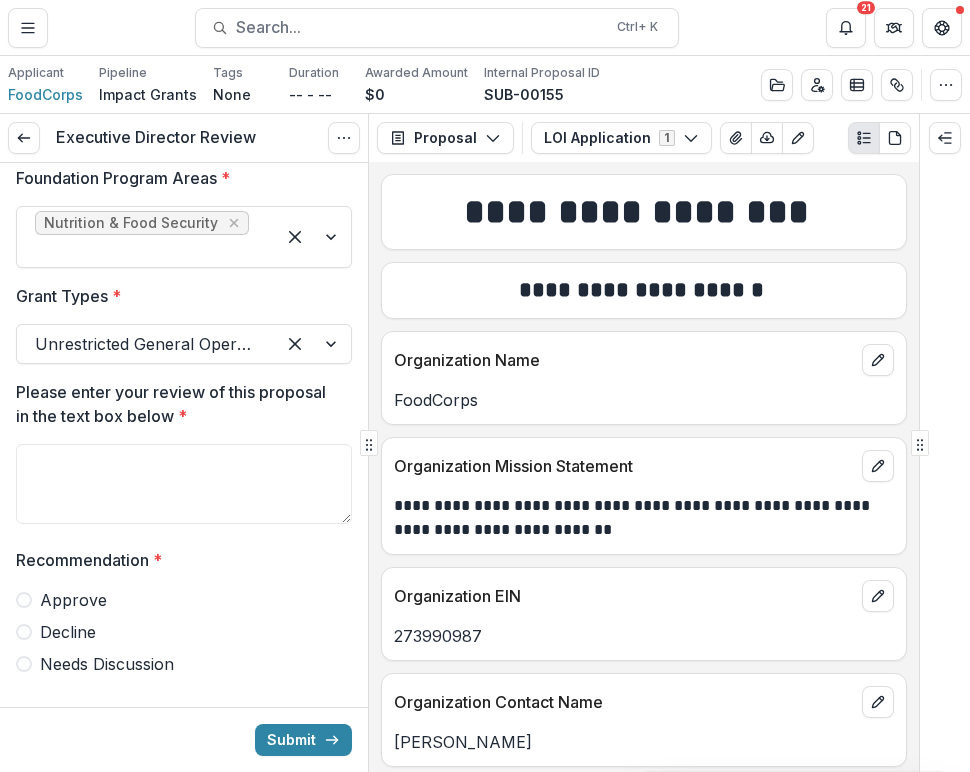 scroll, scrollTop: 118, scrollLeft: 0, axis: vertical 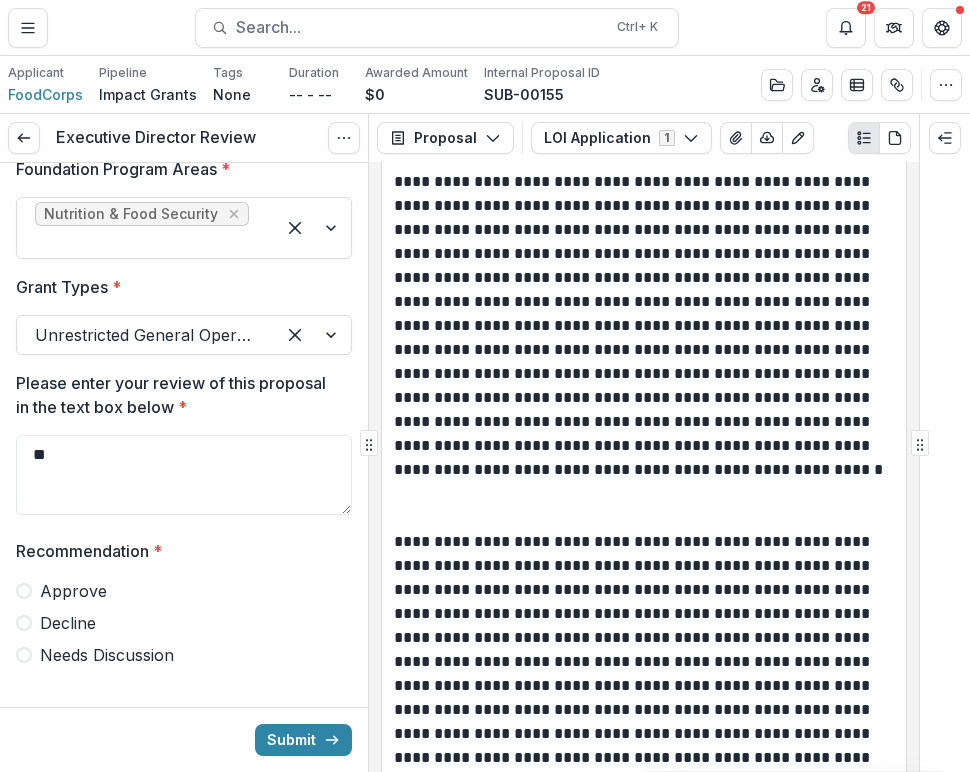 type on "*" 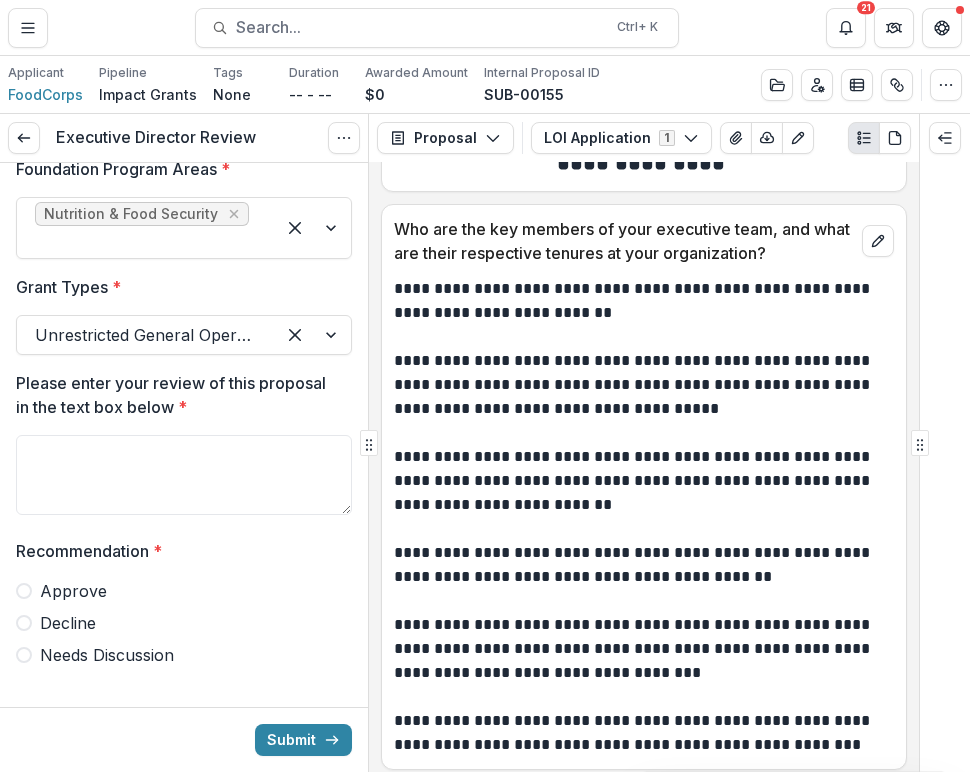 scroll, scrollTop: 6652, scrollLeft: 0, axis: vertical 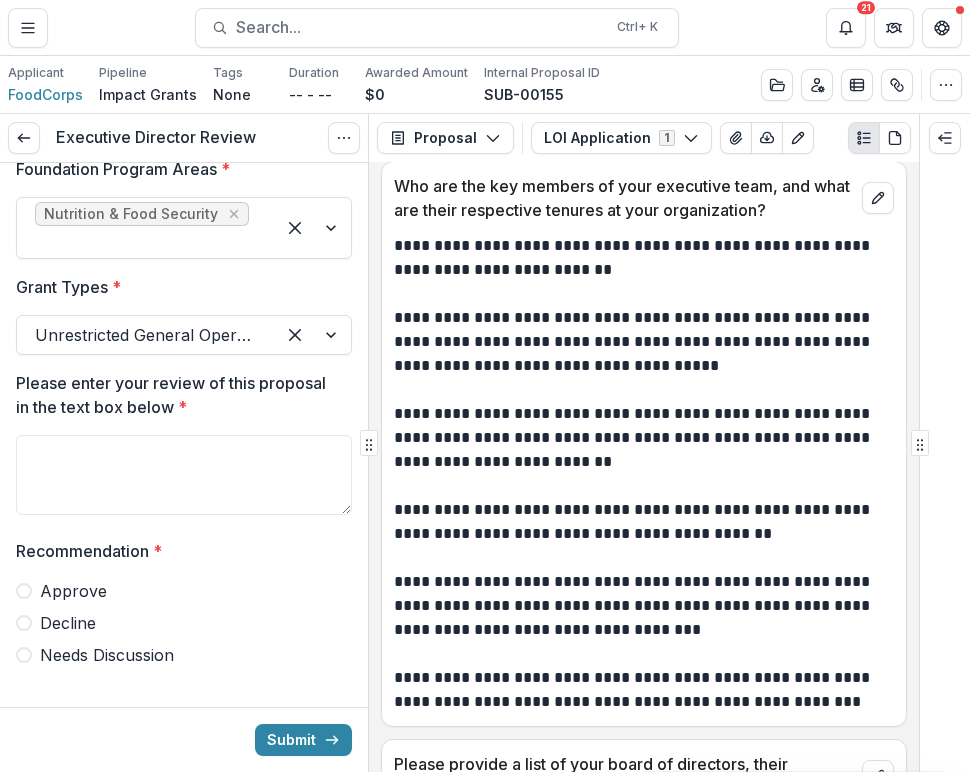 click on "**********" at bounding box center [523, 823] 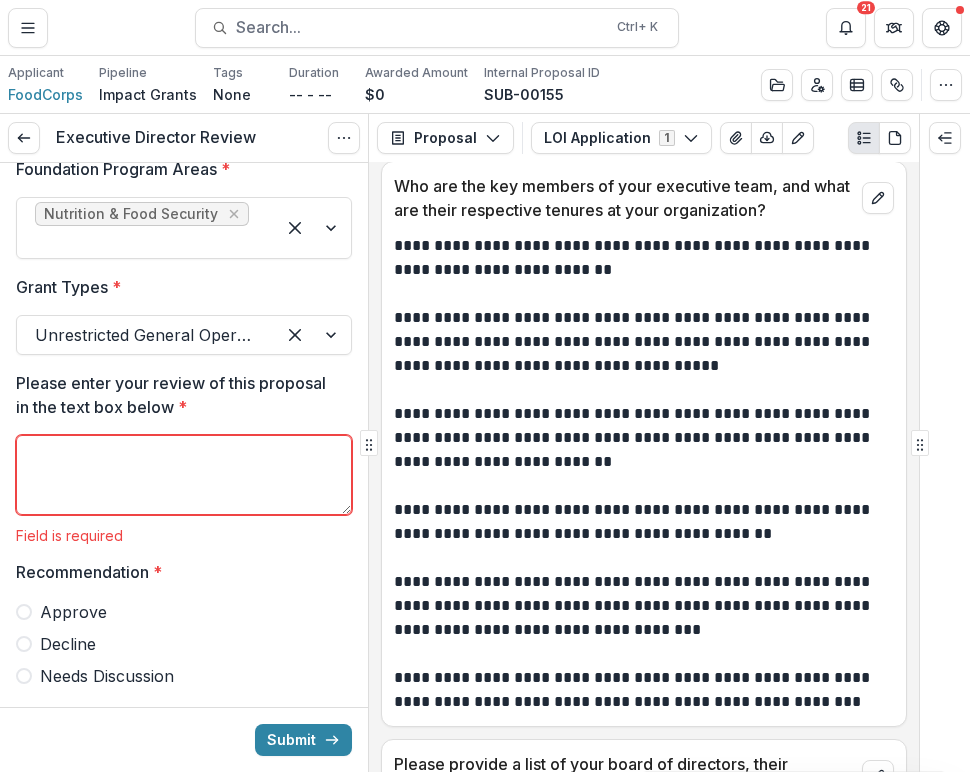 click on "Please enter your review of this proposal in the text box below *" at bounding box center (184, 475) 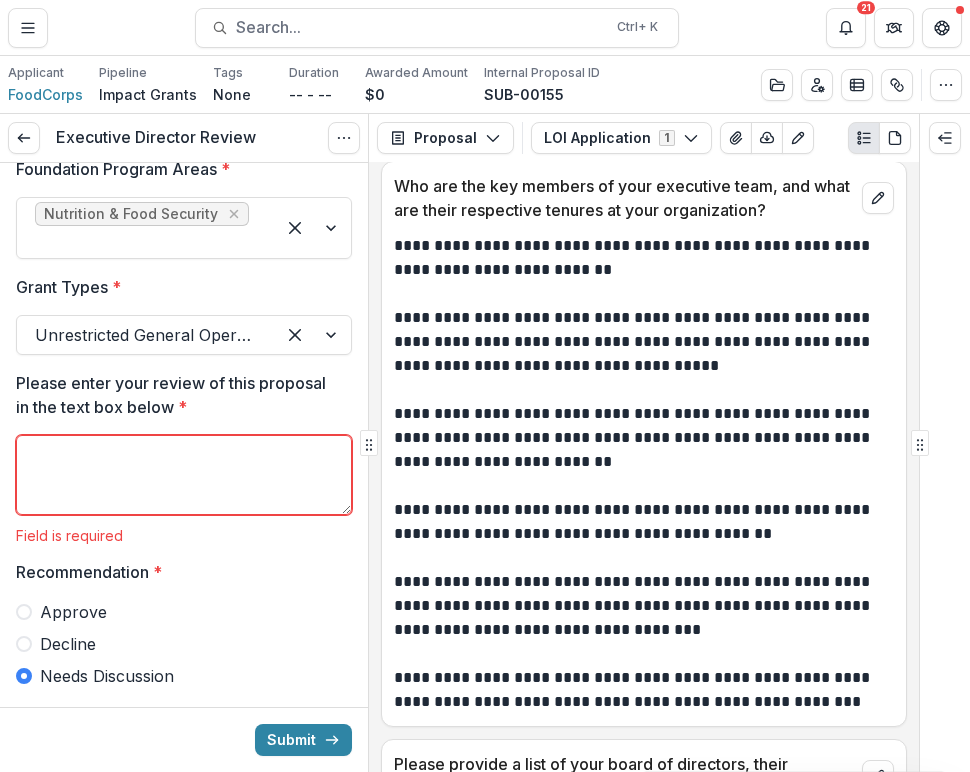 click on "Please enter your review of this proposal in the text box below *" at bounding box center (184, 475) 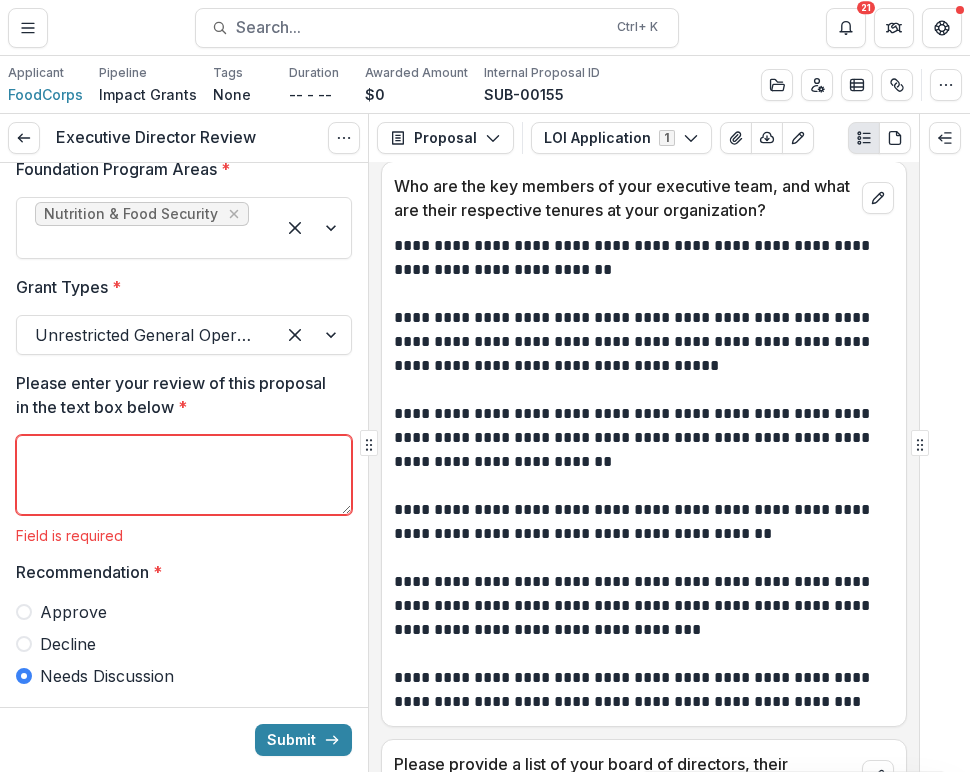 click at bounding box center (644, 486) 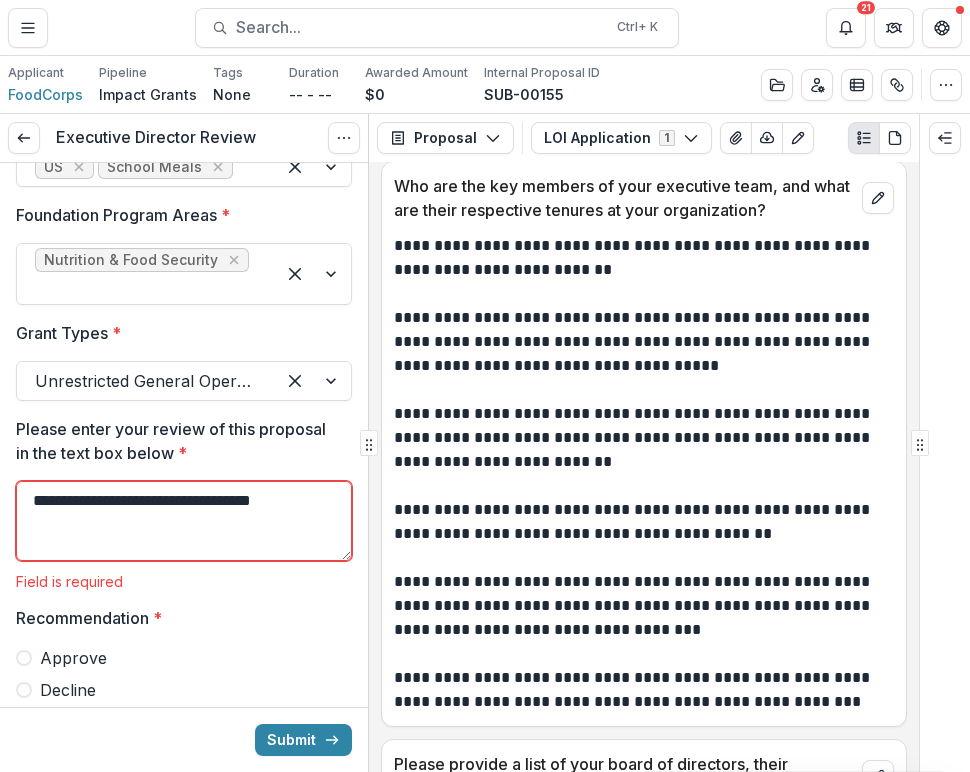 scroll, scrollTop: 82, scrollLeft: 0, axis: vertical 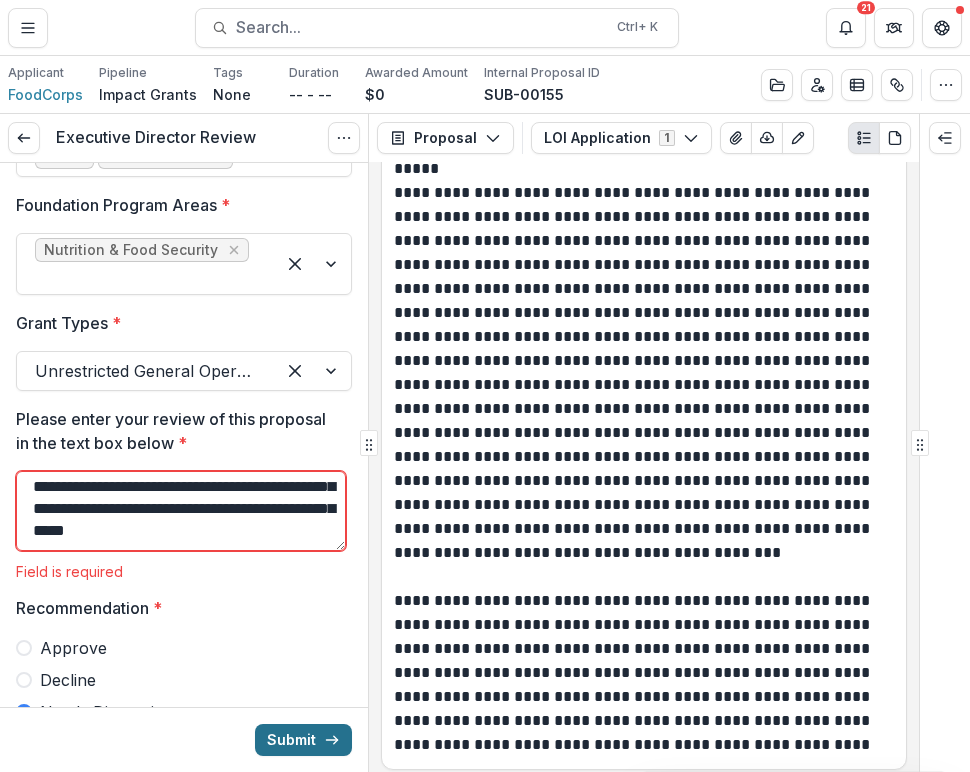 type on "**********" 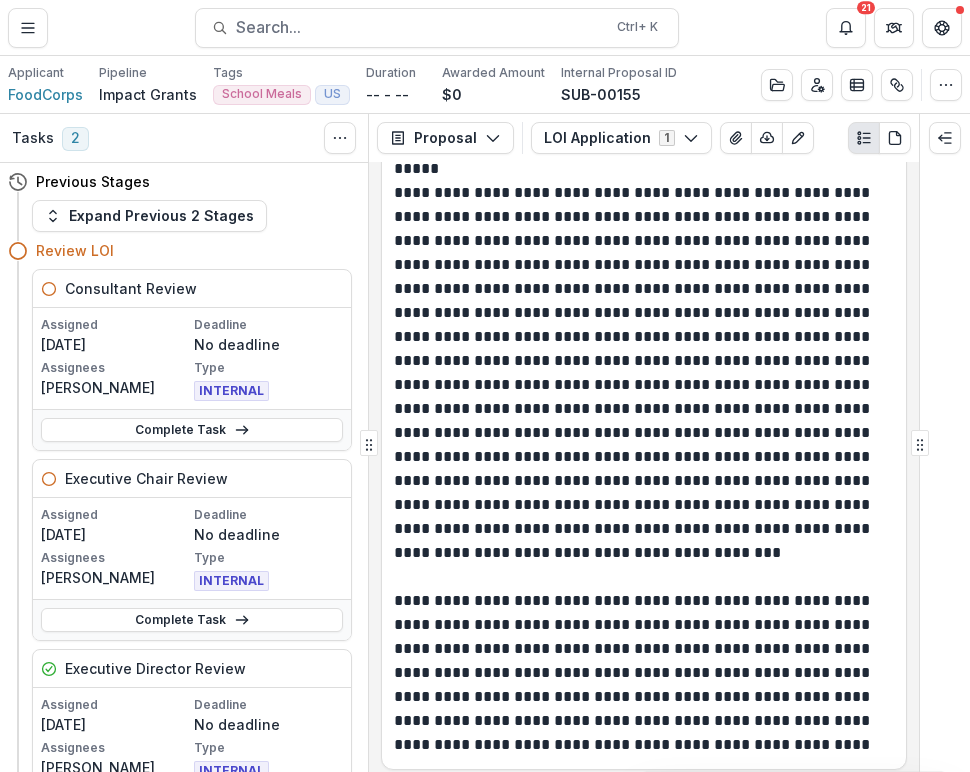 click on "**********" at bounding box center (641, 373) 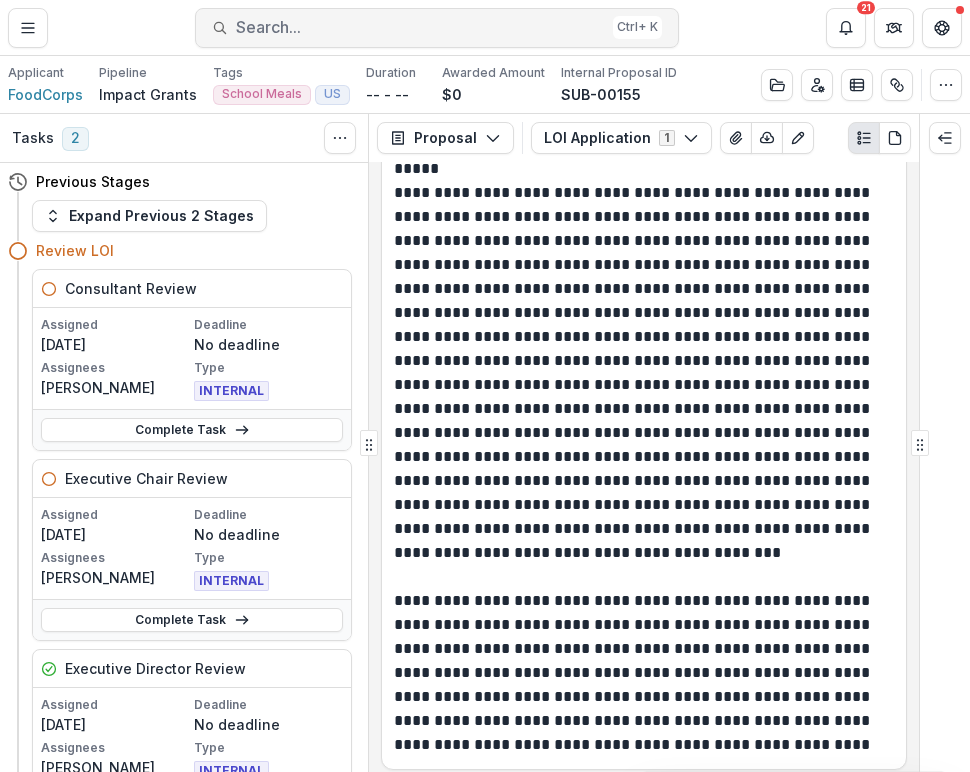 click on "Search... Ctrl  + K" at bounding box center [437, 28] 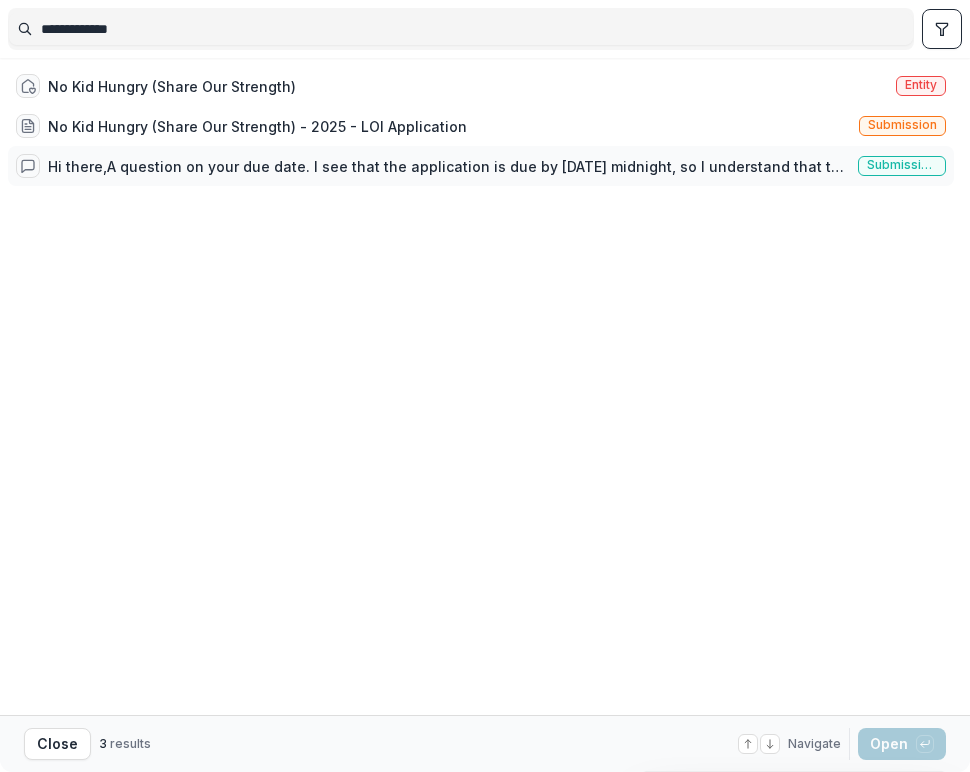 type on "**********" 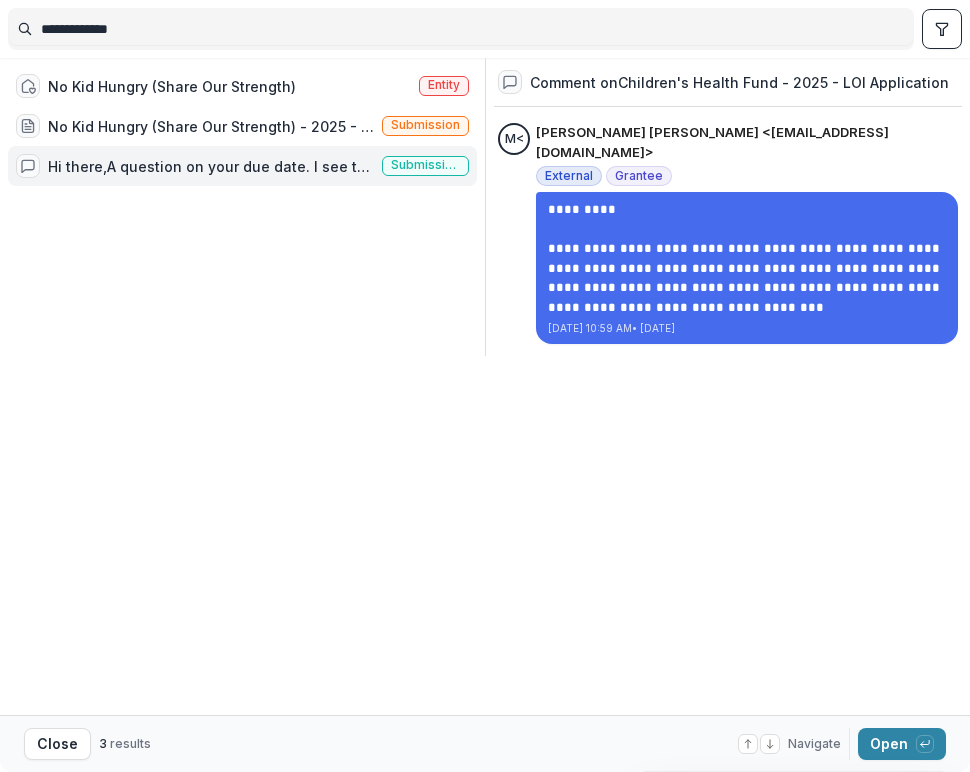 click on "**********" at bounding box center [485, 386] 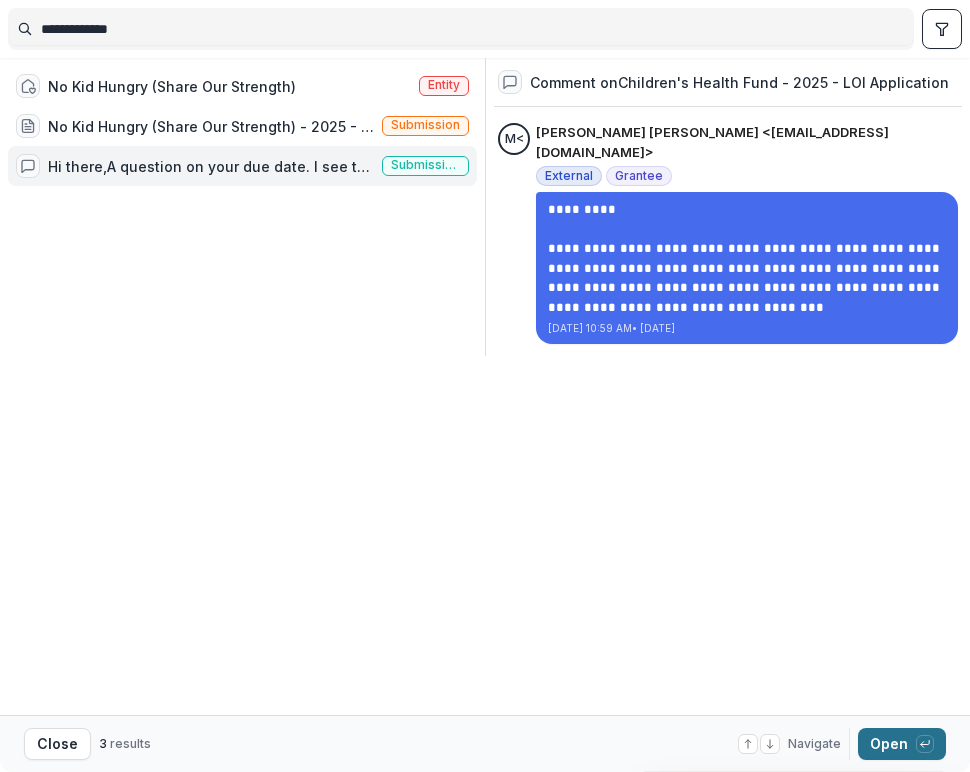 click on "Open with enter key" at bounding box center (902, 744) 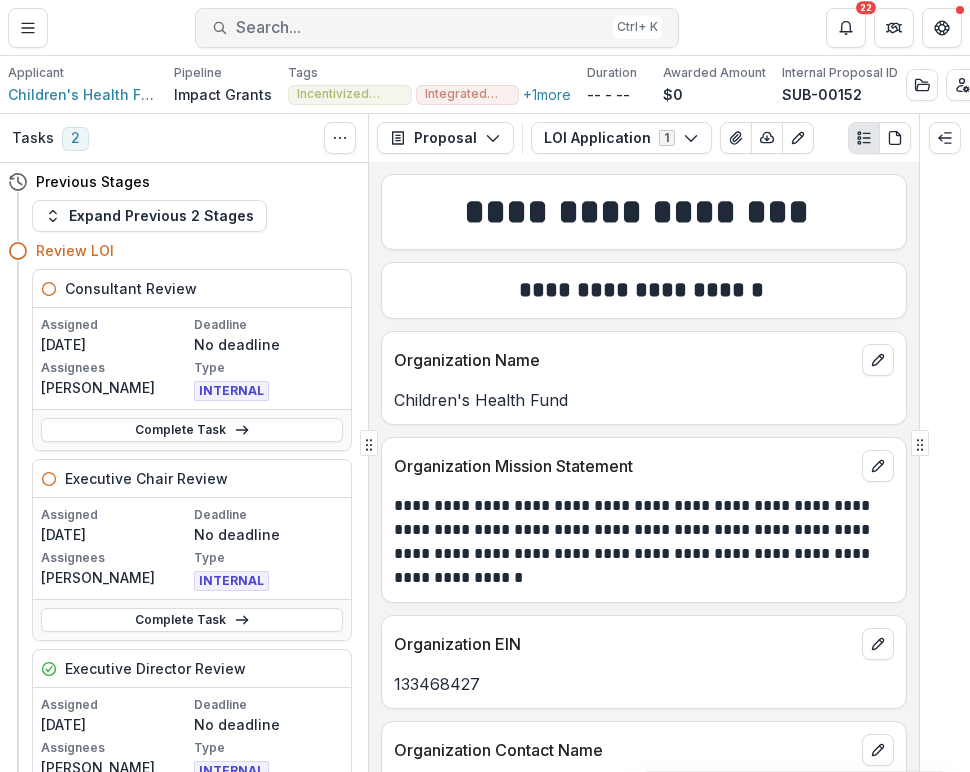 click on "Search..." at bounding box center [420, 27] 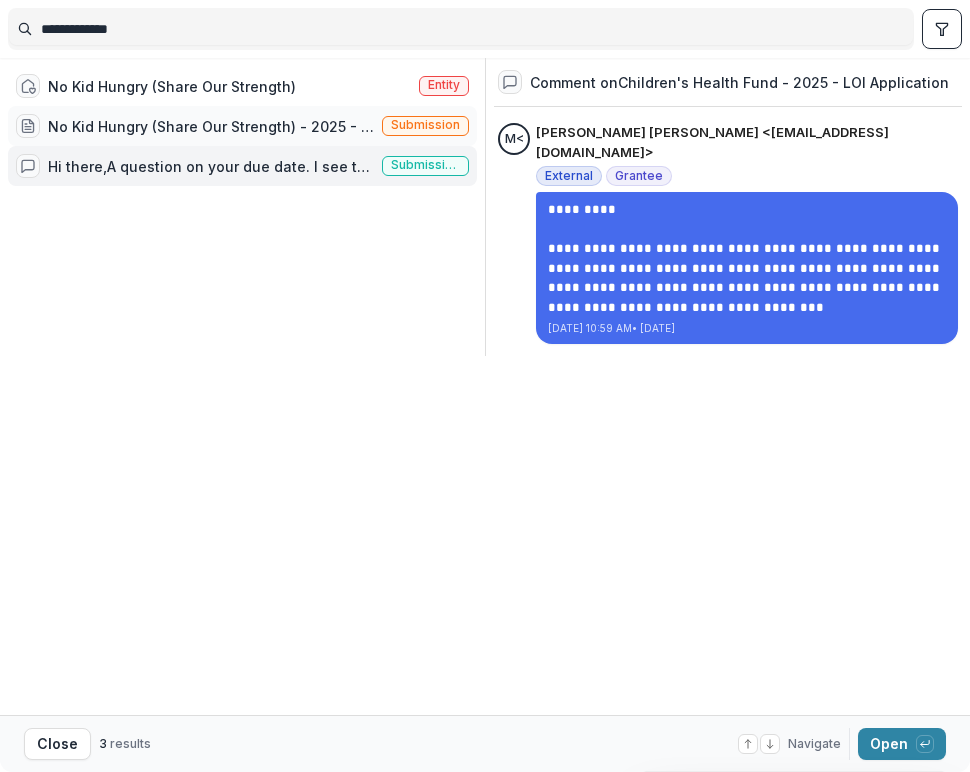click on "No Kid Hungry (Share Our Strength) - 2025 - LOI Application" at bounding box center [211, 126] 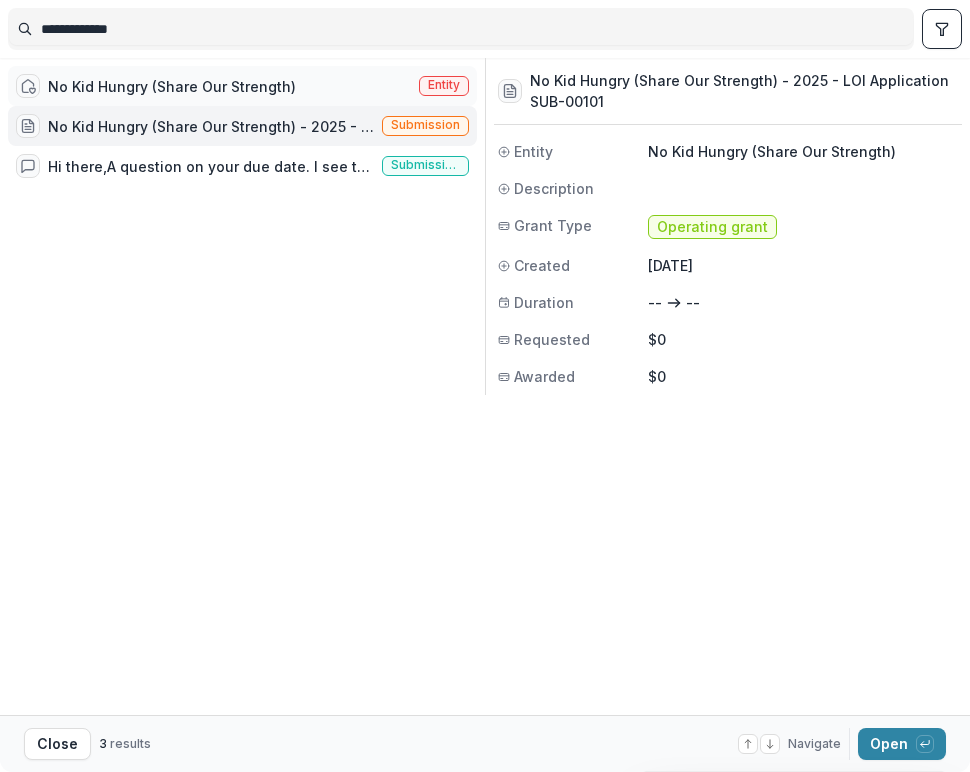 click on "No Kid Hungry (Share Our Strength)" at bounding box center [172, 86] 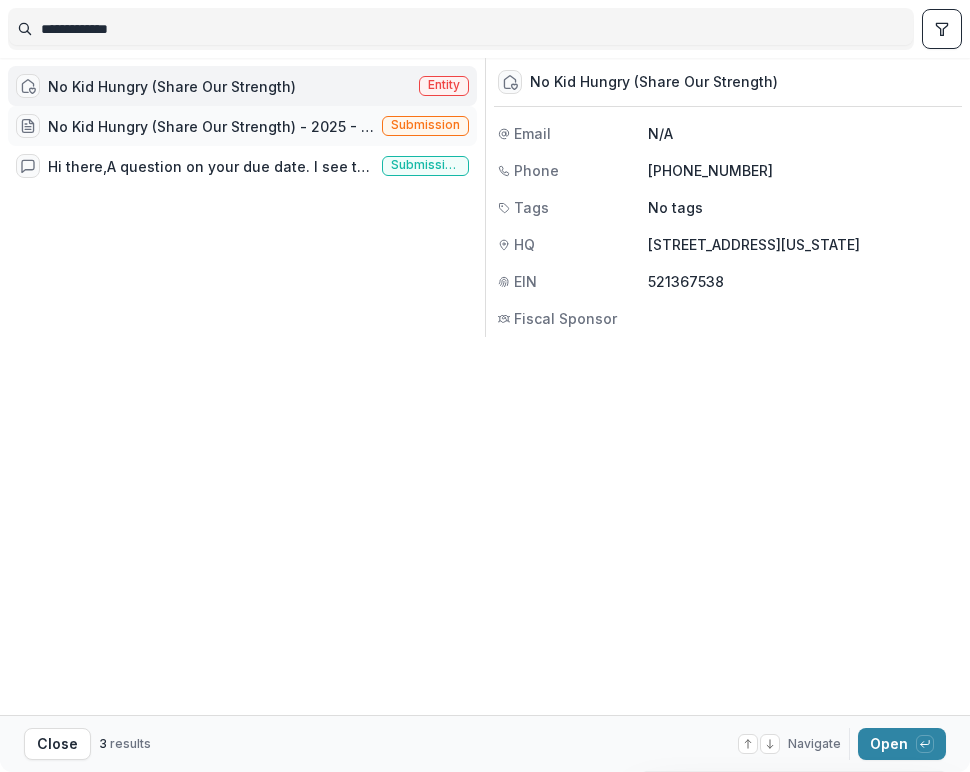 click on "No Kid Hungry (Share Our Strength) - 2025 - LOI Application" at bounding box center (211, 126) 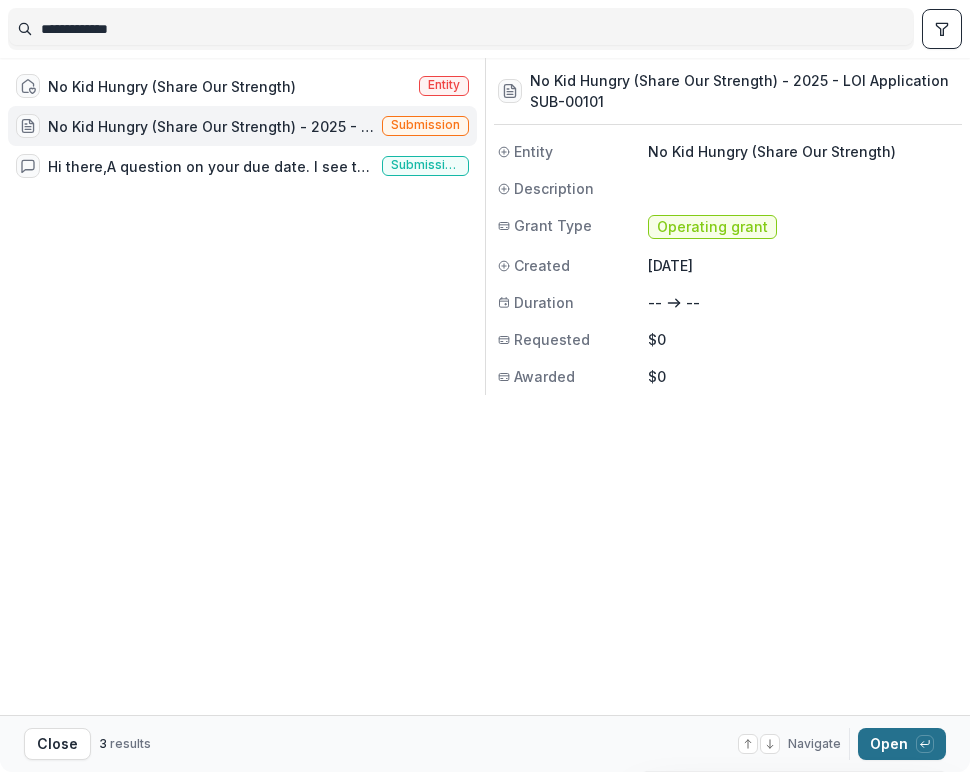 click on "Open with enter key" at bounding box center [902, 744] 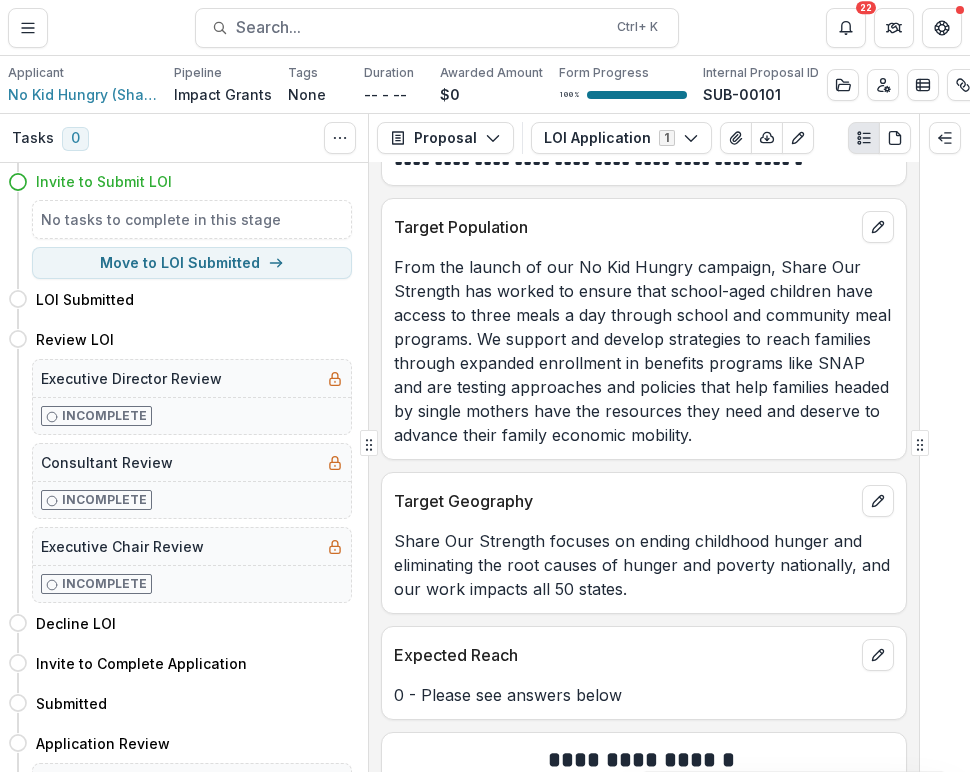 scroll, scrollTop: 5459, scrollLeft: 0, axis: vertical 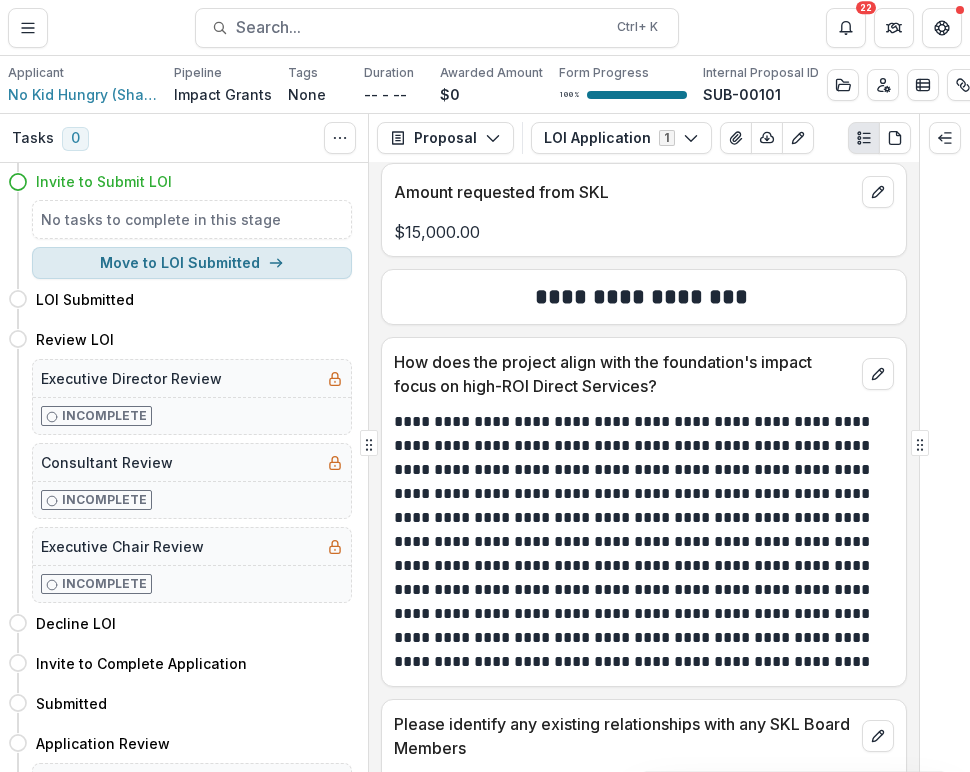 click on "Move to LOI Submitted" at bounding box center [192, 263] 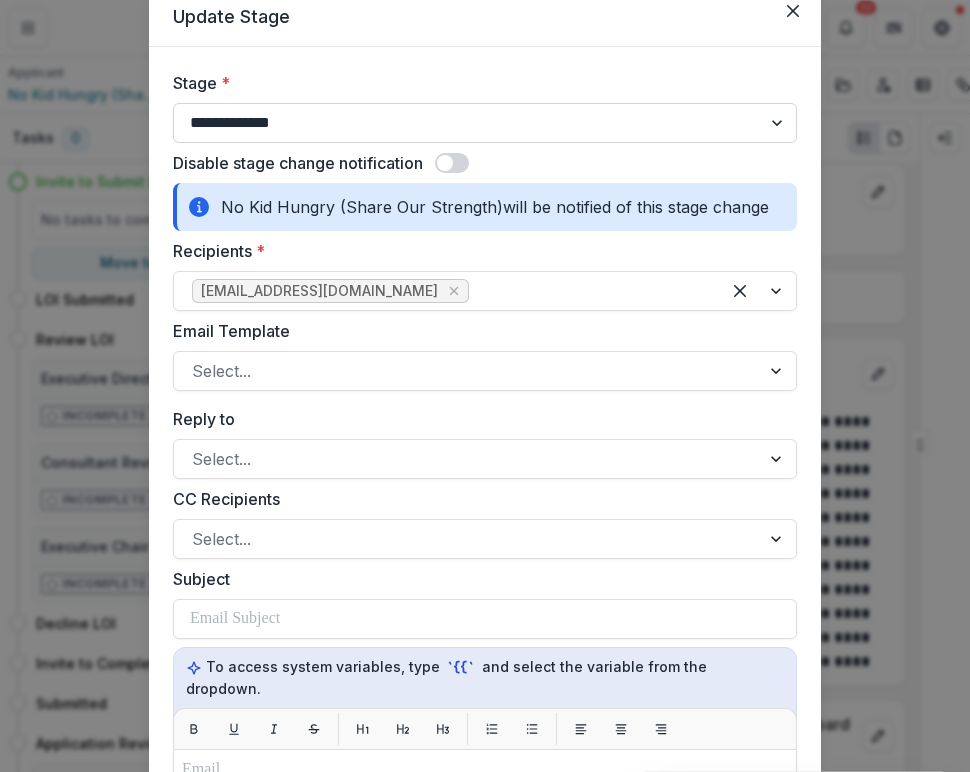 scroll, scrollTop: 0, scrollLeft: 0, axis: both 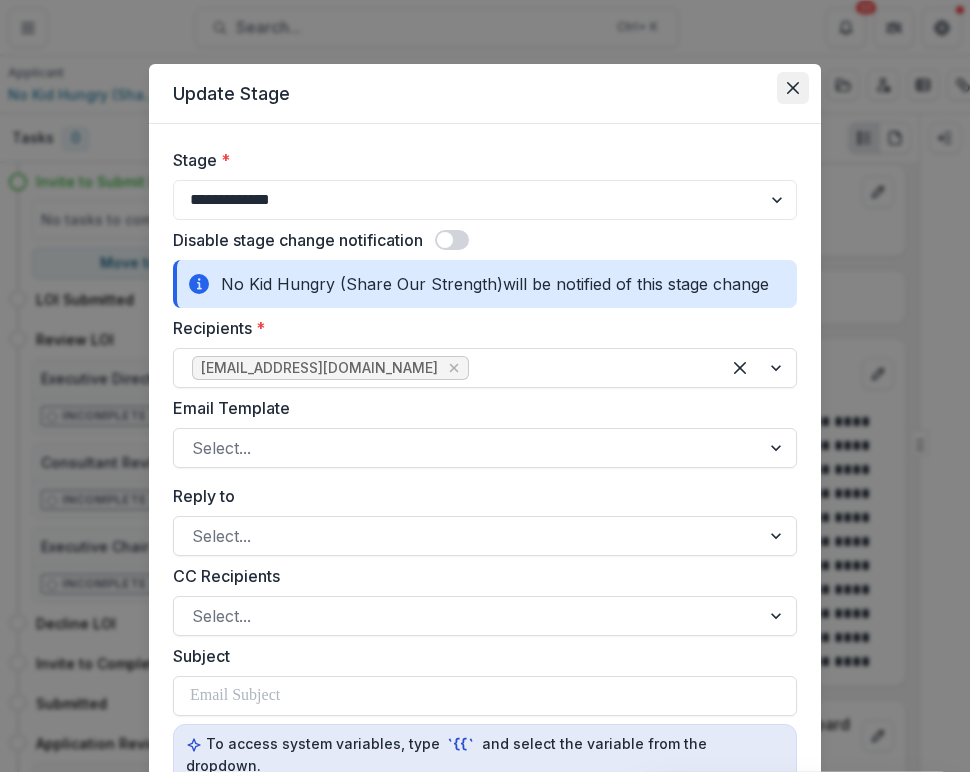 click at bounding box center [793, 88] 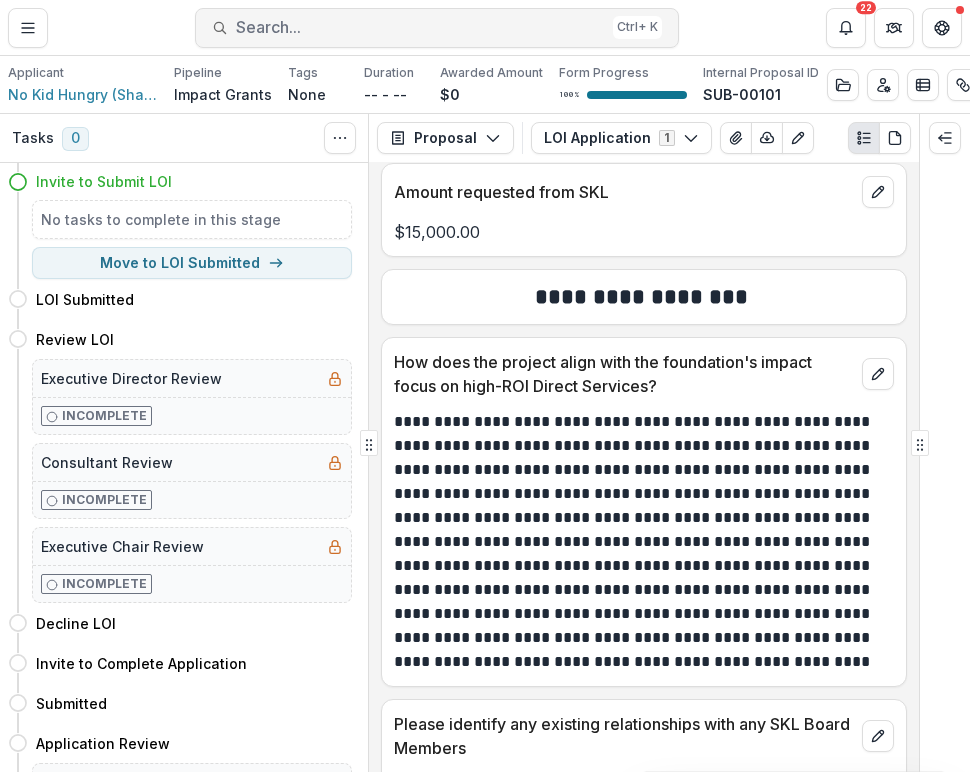 click on "Search..." at bounding box center [420, 27] 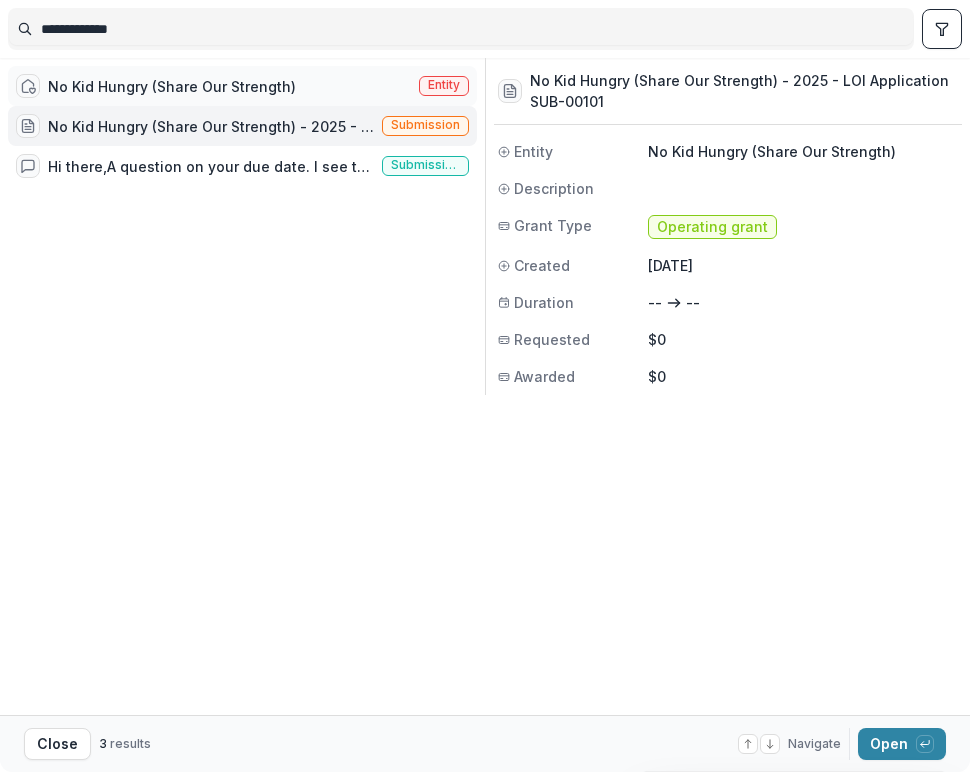 click on "No Kid Hungry (Share Our Strength)" at bounding box center [172, 86] 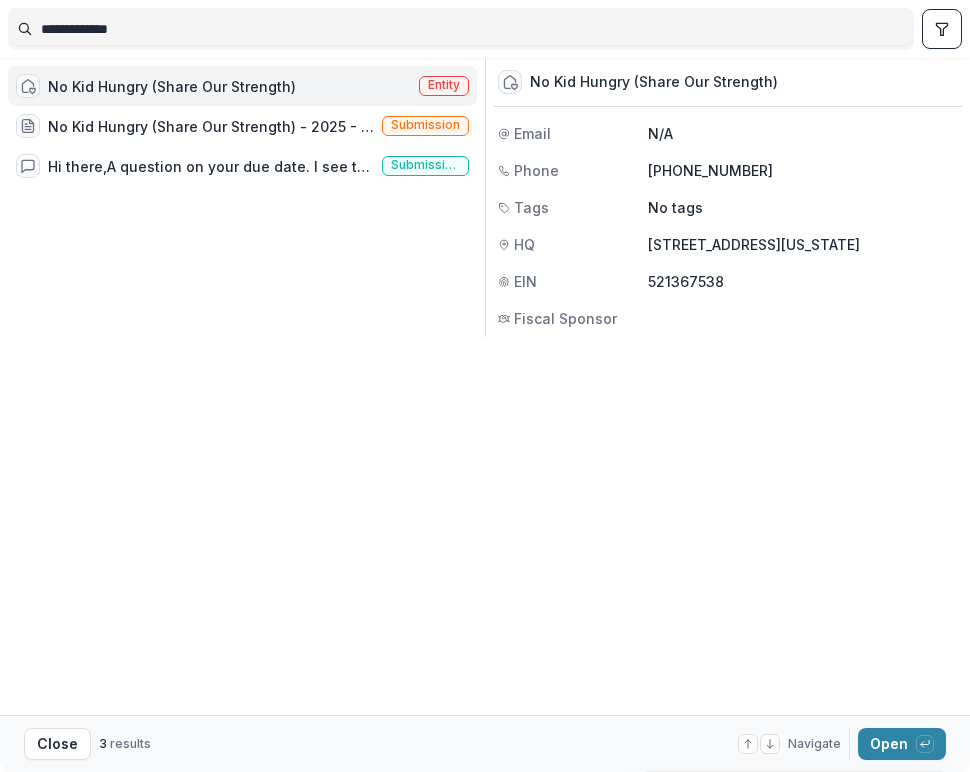 click on "No Kid Hungry (Share Our Strength) Entity No Kid Hungry (Share Our Strength) - 2025 - LOI Application Submission Hi there,A question on your due date.  I see that the application is due by [DATE] midnight, so I understand that to mean the application is due no later than [DATE] 11:59 p.m.  Is that correct? Thanks.  Submission comment No Kid Hungry (Share Our Strength) Email N/A Phone [PHONE_NUMBER] Tags No tags HQ [STREET_ADDRESS][US_STATE] EIN [US_EMPLOYER_IDENTIFICATION_NUMBER] Fiscal Sponsor" at bounding box center [485, 386] 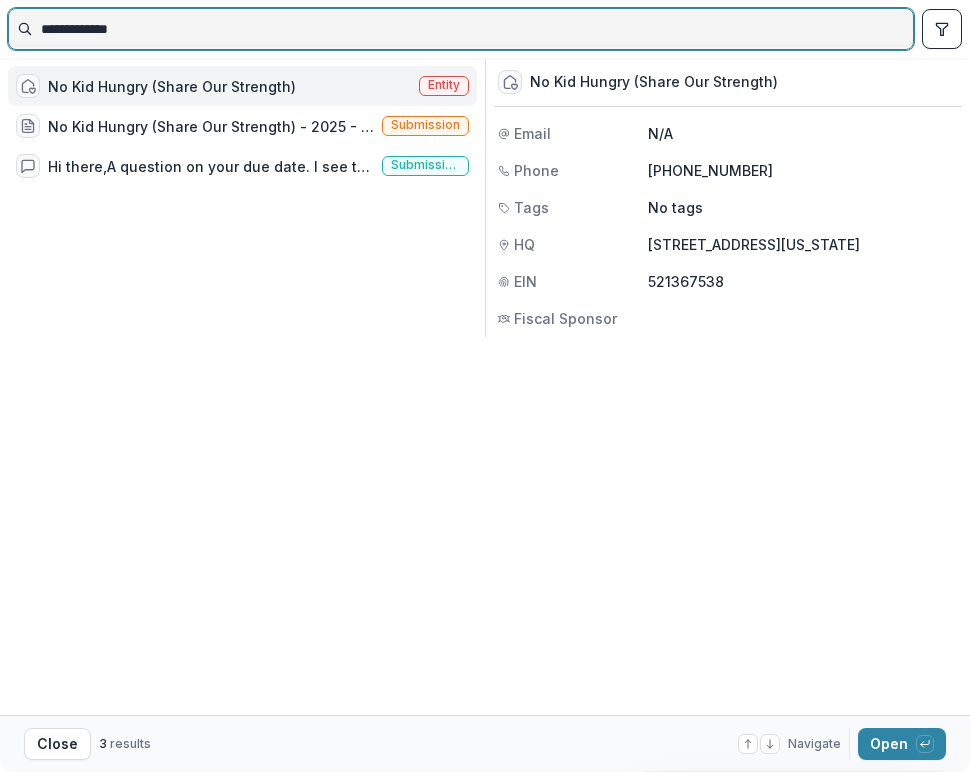 click on "**********" at bounding box center [461, 29] 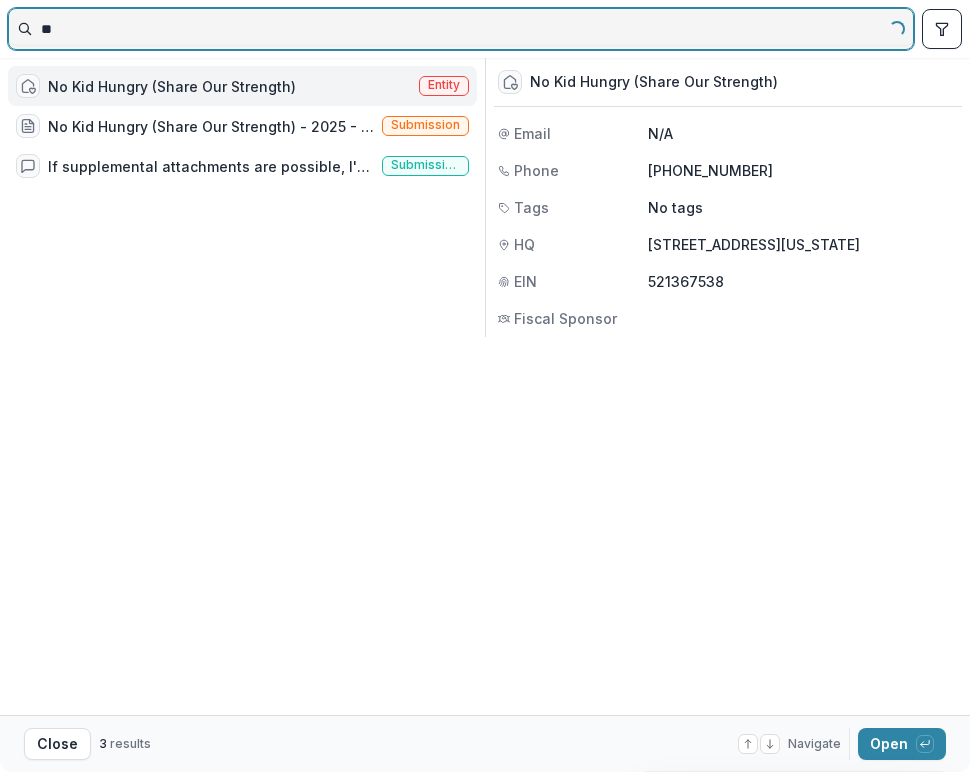 type on "*" 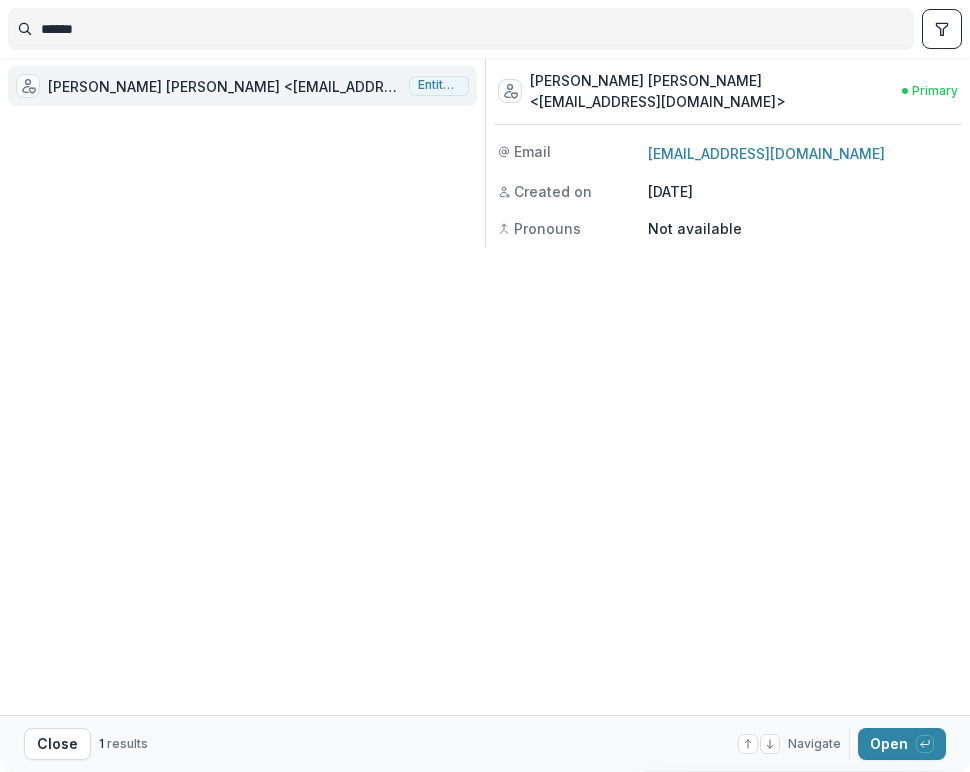 click on "[PERSON_NAME] [PERSON_NAME] <[EMAIL_ADDRESS][DOMAIN_NAME]> Entity user [PERSON_NAME] [PERSON_NAME] <[EMAIL_ADDRESS][DOMAIN_NAME]> Primary Email [EMAIL_ADDRESS][DOMAIN_NAME] Created on [DATE] Pronouns Not available" at bounding box center [485, 386] 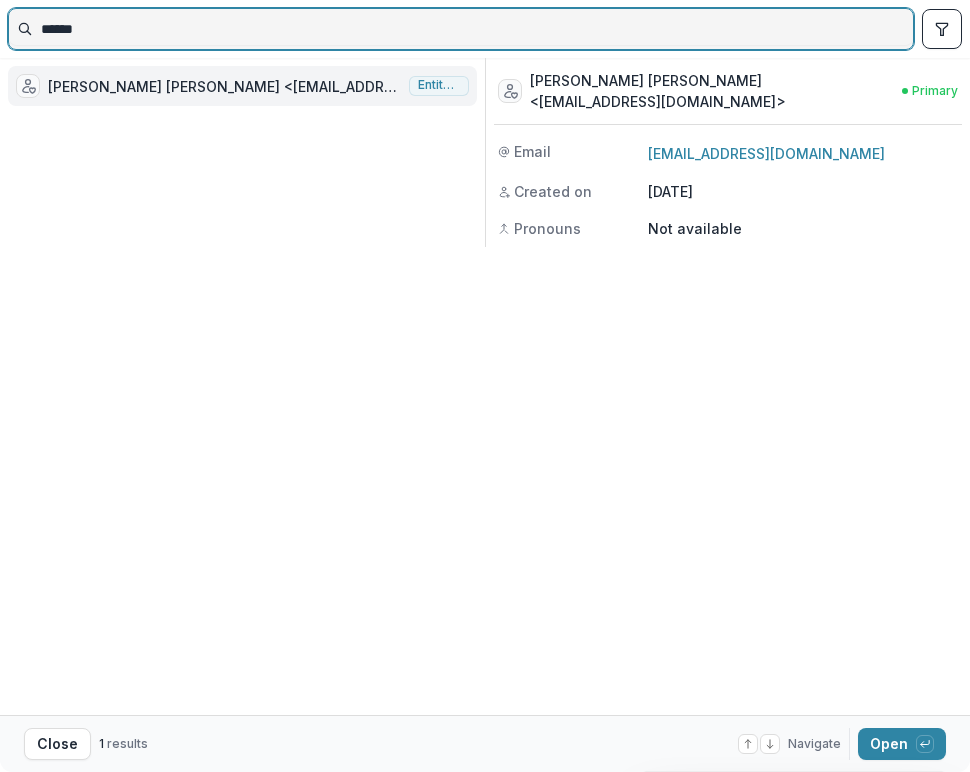 drag, startPoint x: 177, startPoint y: 34, endPoint x: -39, endPoint y: 28, distance: 216.08331 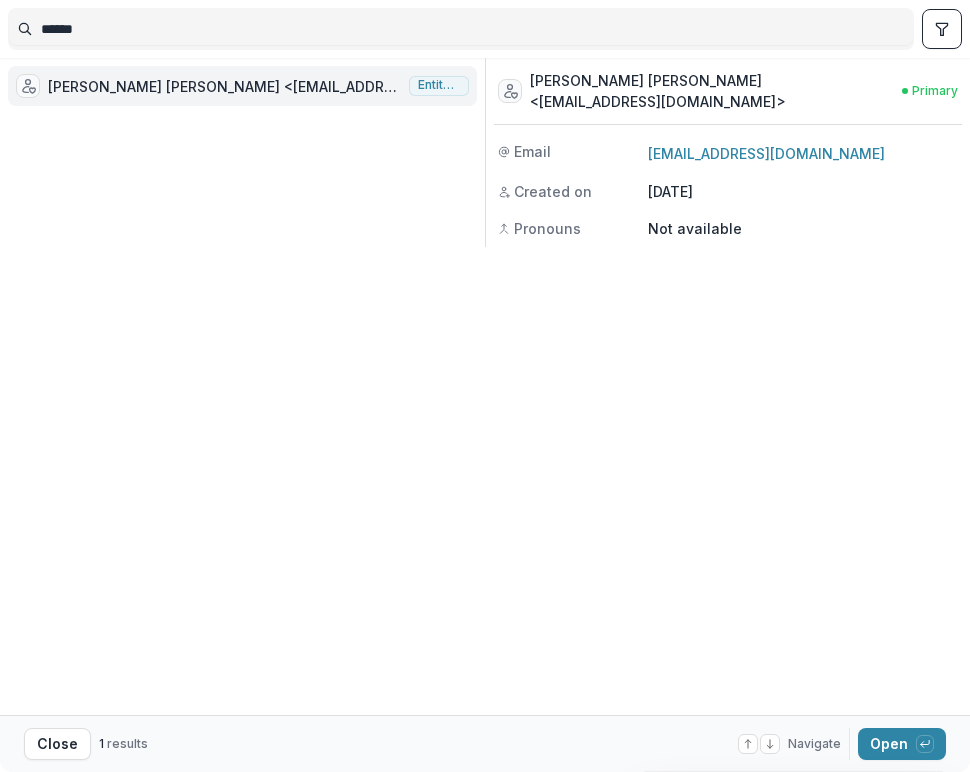 drag, startPoint x: 535, startPoint y: 412, endPoint x: 138, endPoint y: 95, distance: 508.03348 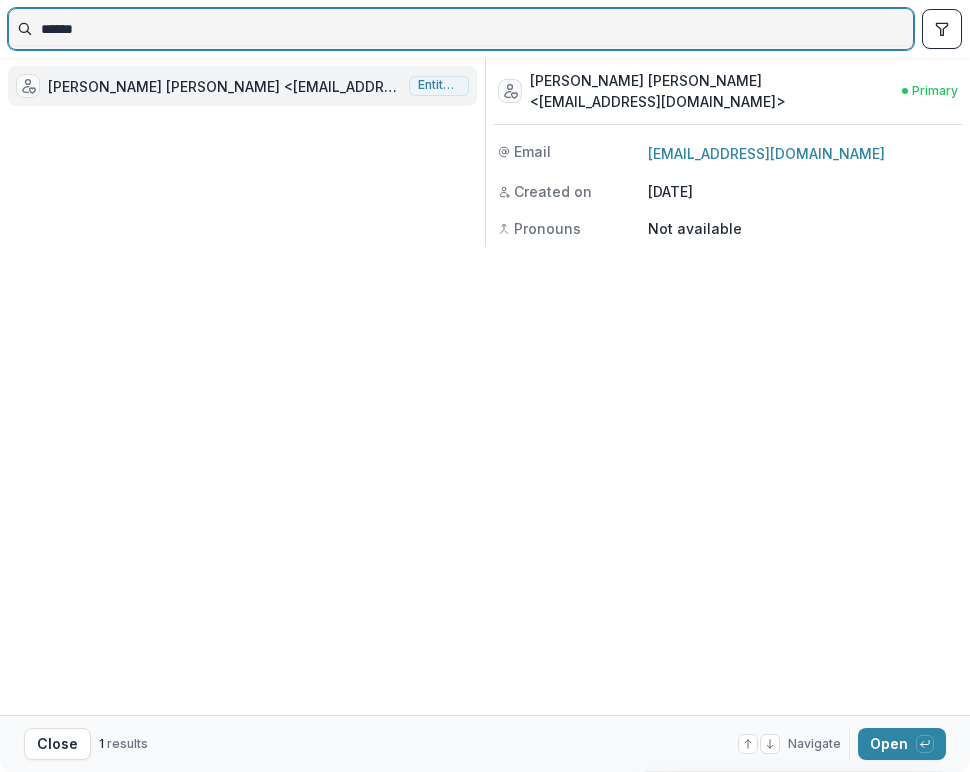 drag, startPoint x: 113, startPoint y: 31, endPoint x: -18, endPoint y: 27, distance: 131.06105 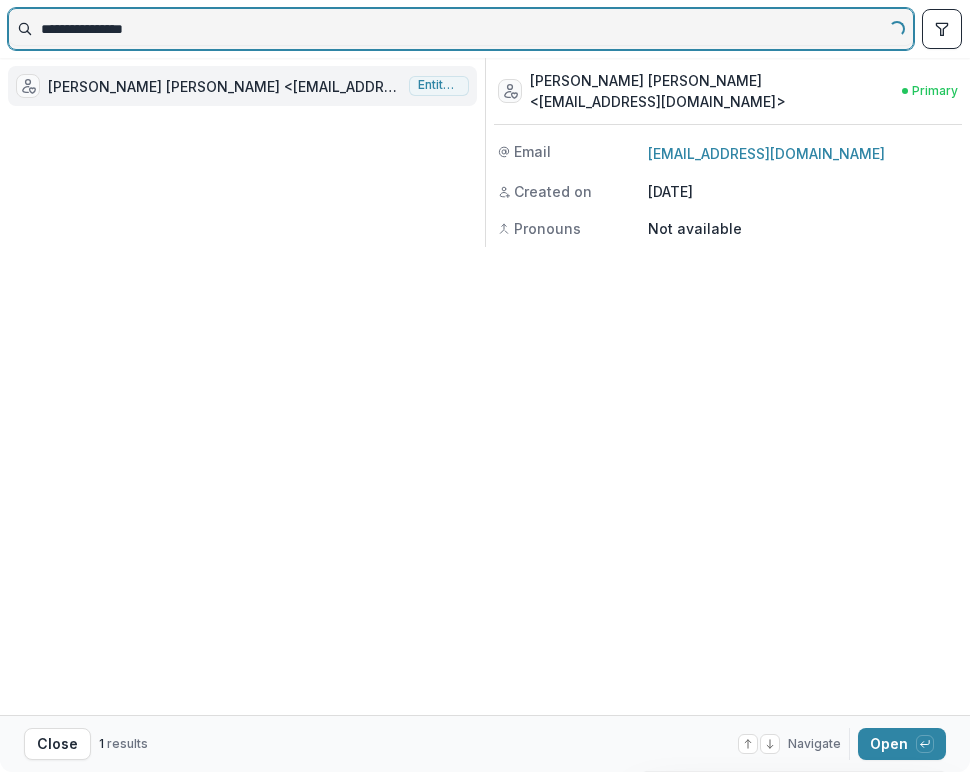 type on "**********" 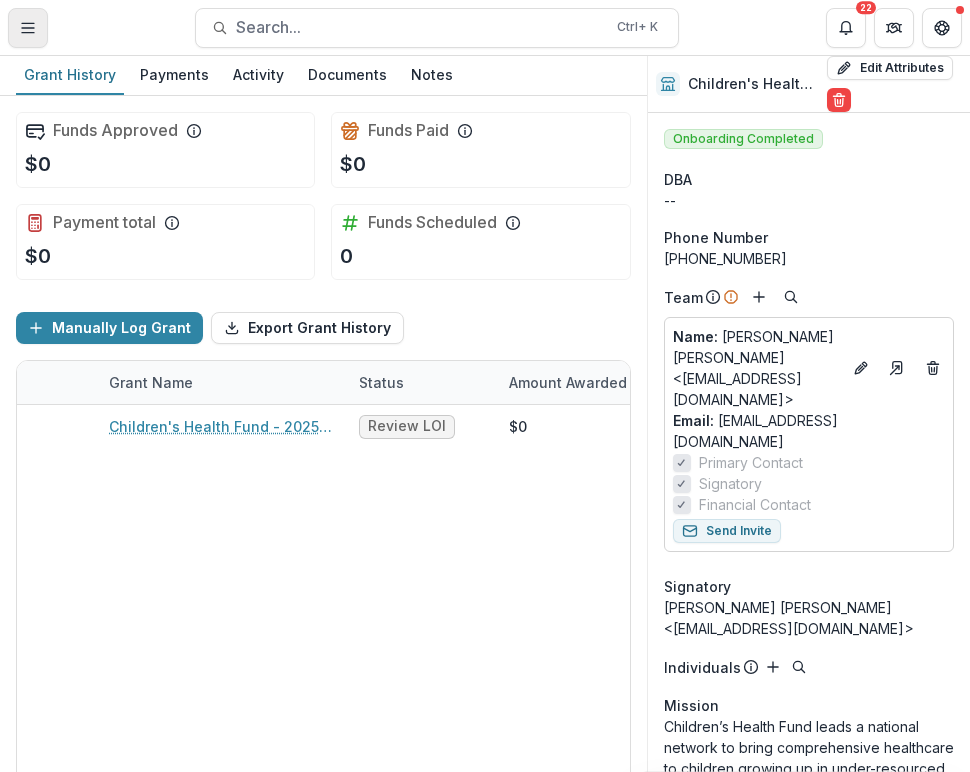 click 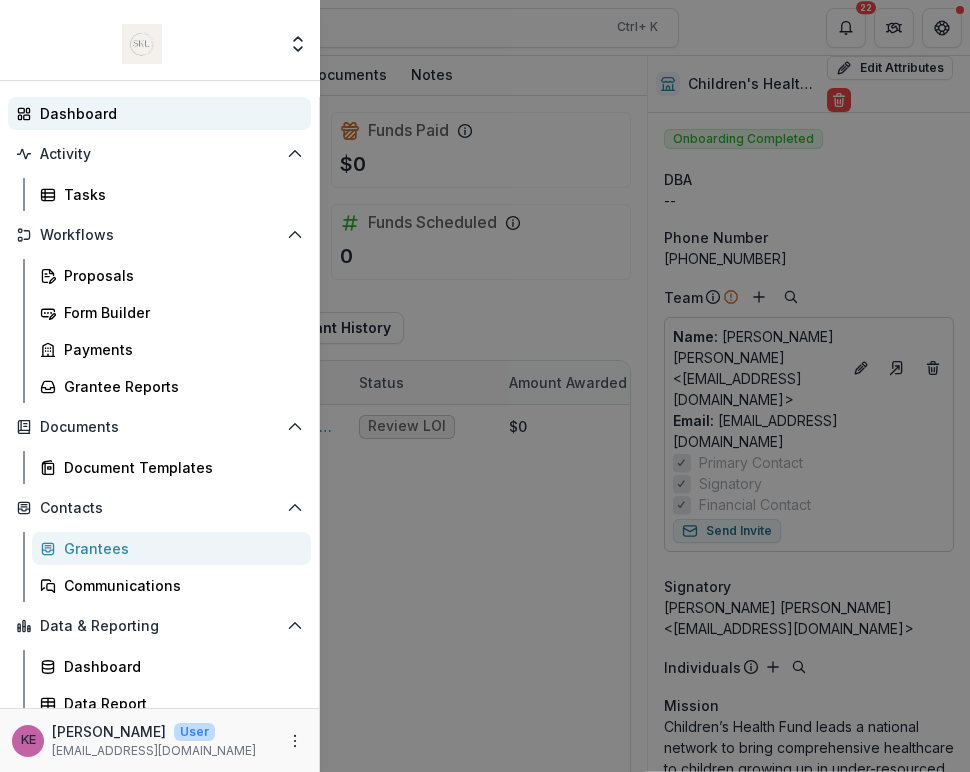 click on "Dashboard" at bounding box center [167, 113] 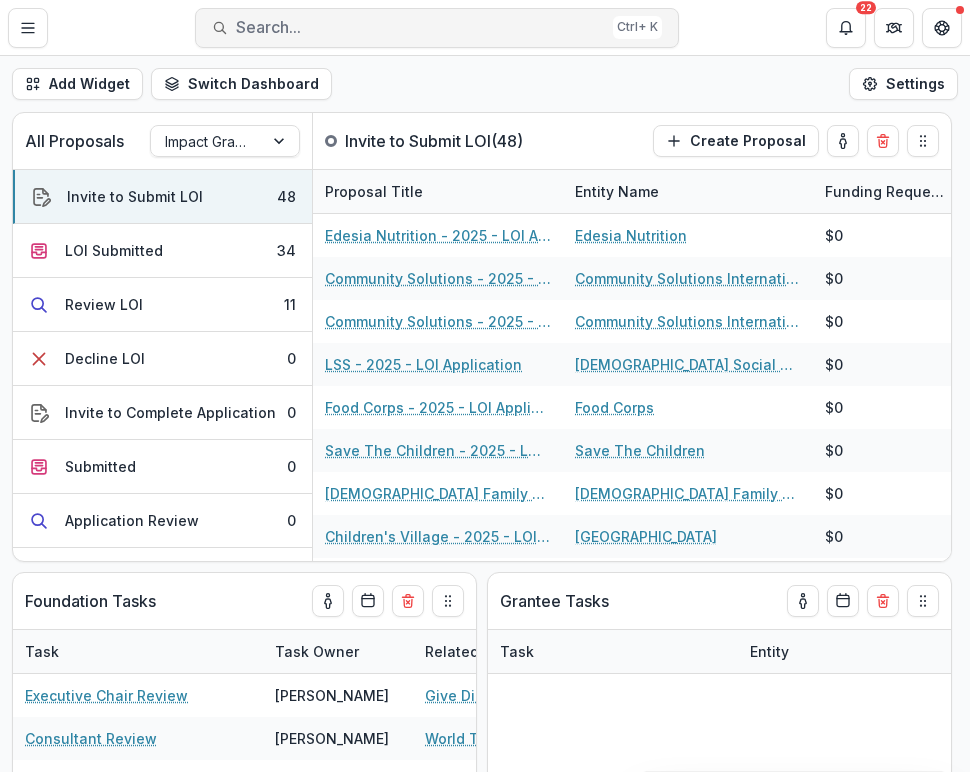 click on "Search..." at bounding box center [420, 27] 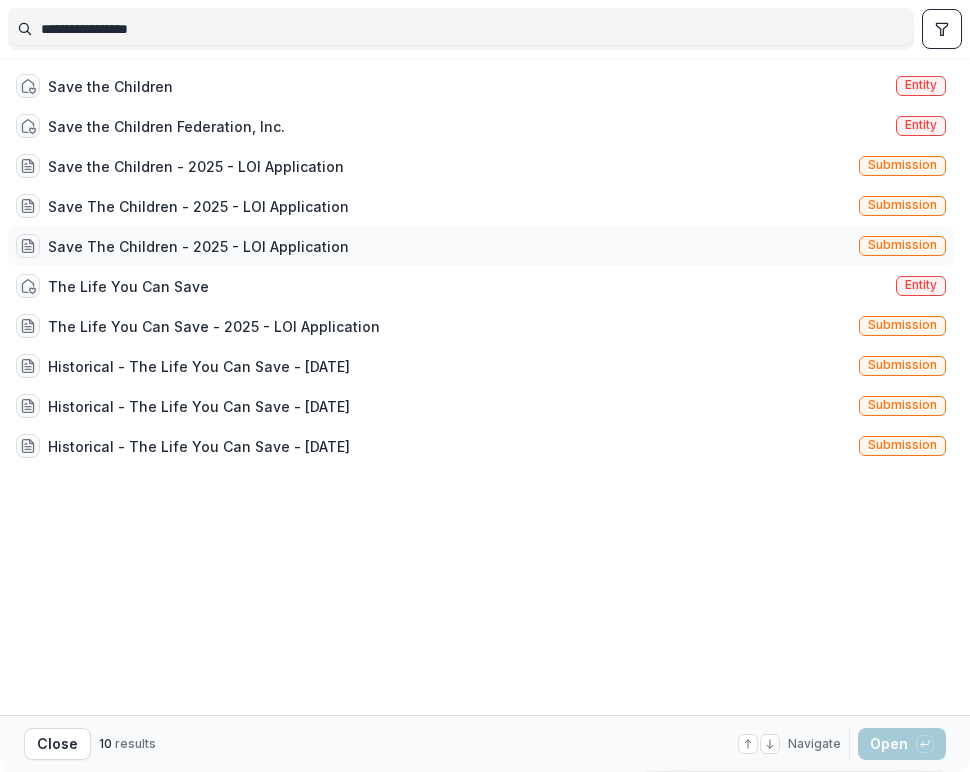 type on "**********" 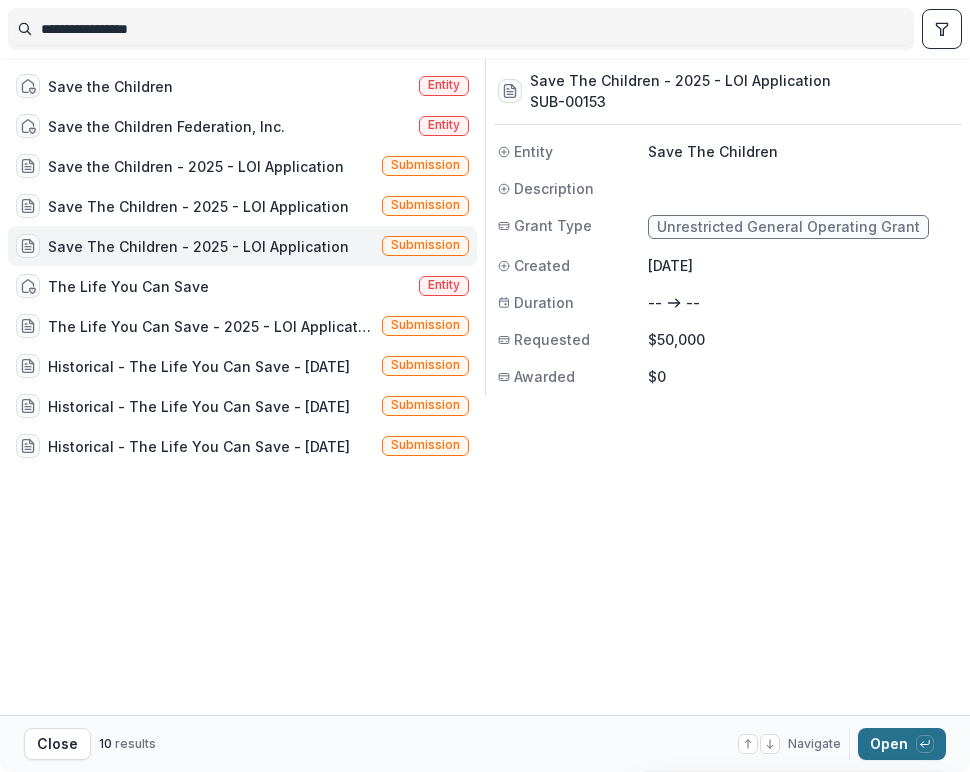 click on "Open with enter key" at bounding box center (902, 744) 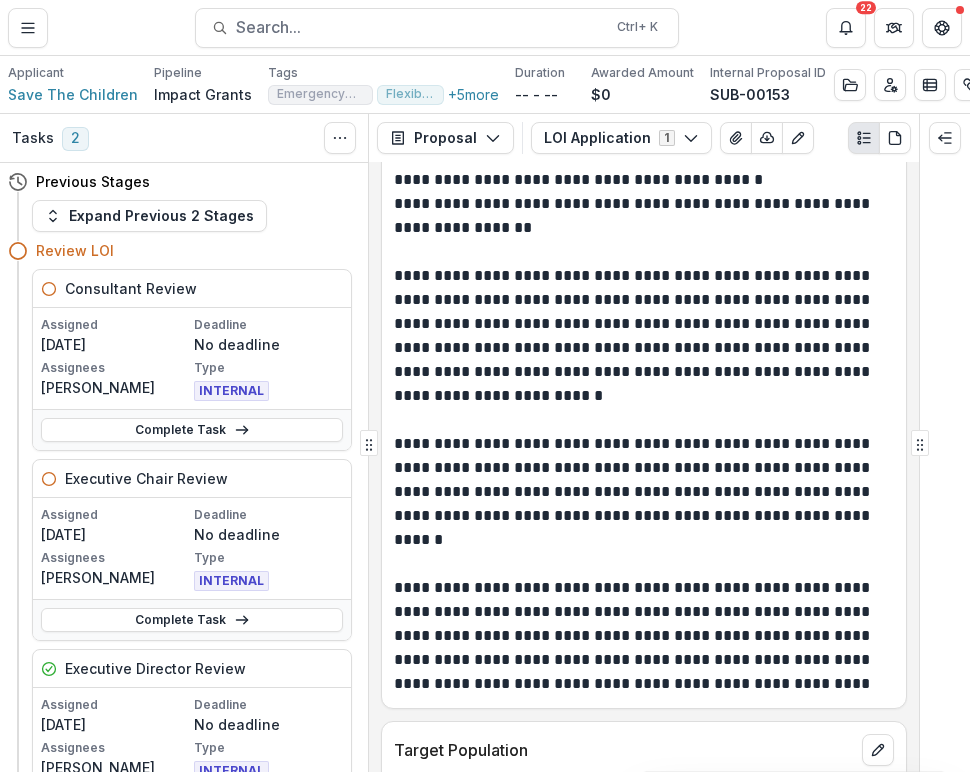 scroll, scrollTop: 2829, scrollLeft: 0, axis: vertical 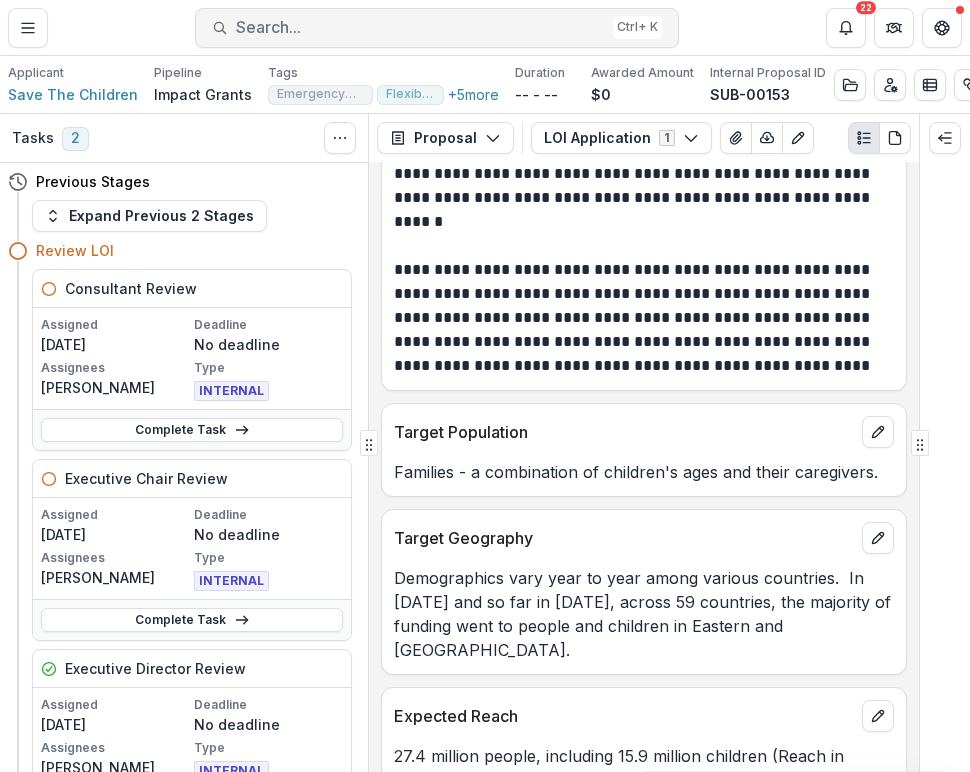click on "Search..." at bounding box center [420, 27] 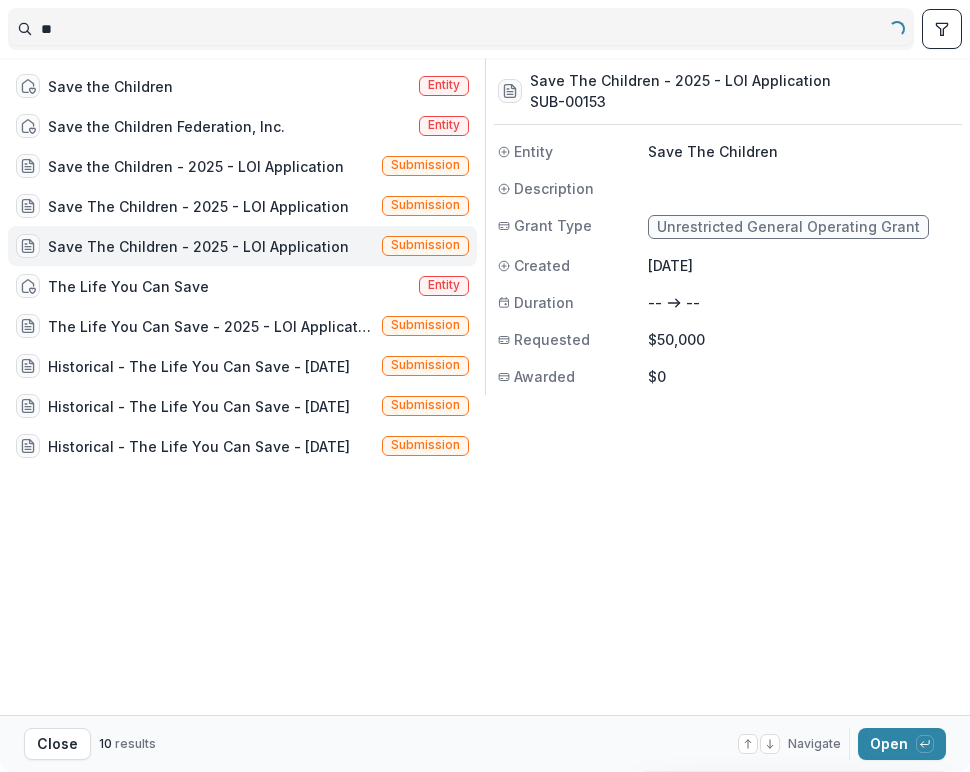 type on "*" 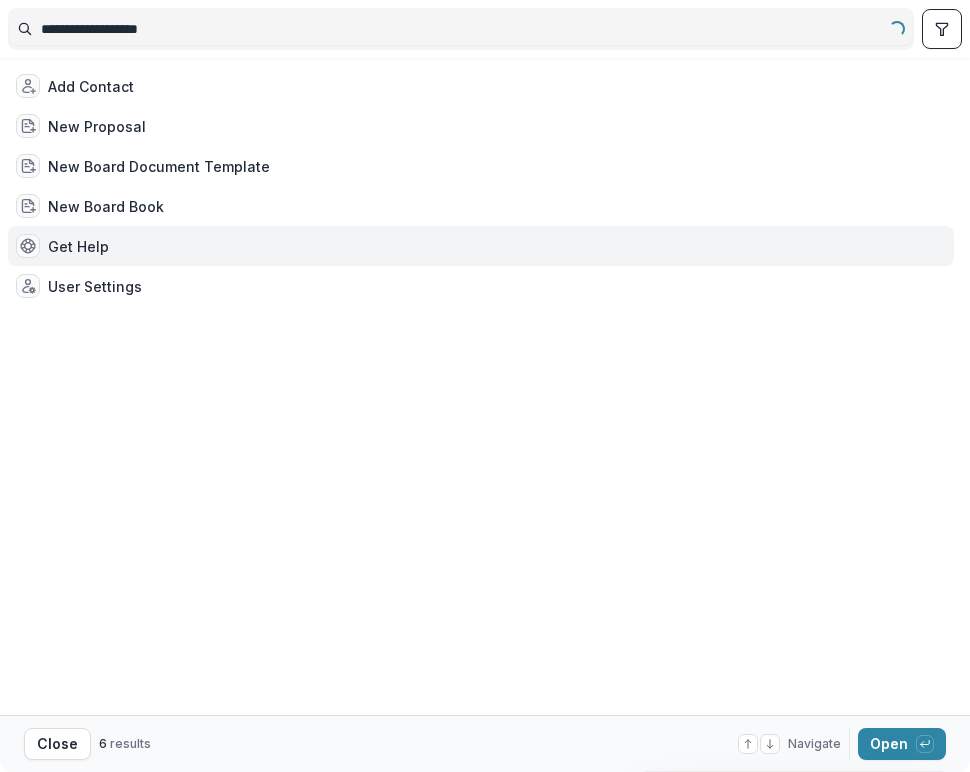 type on "**********" 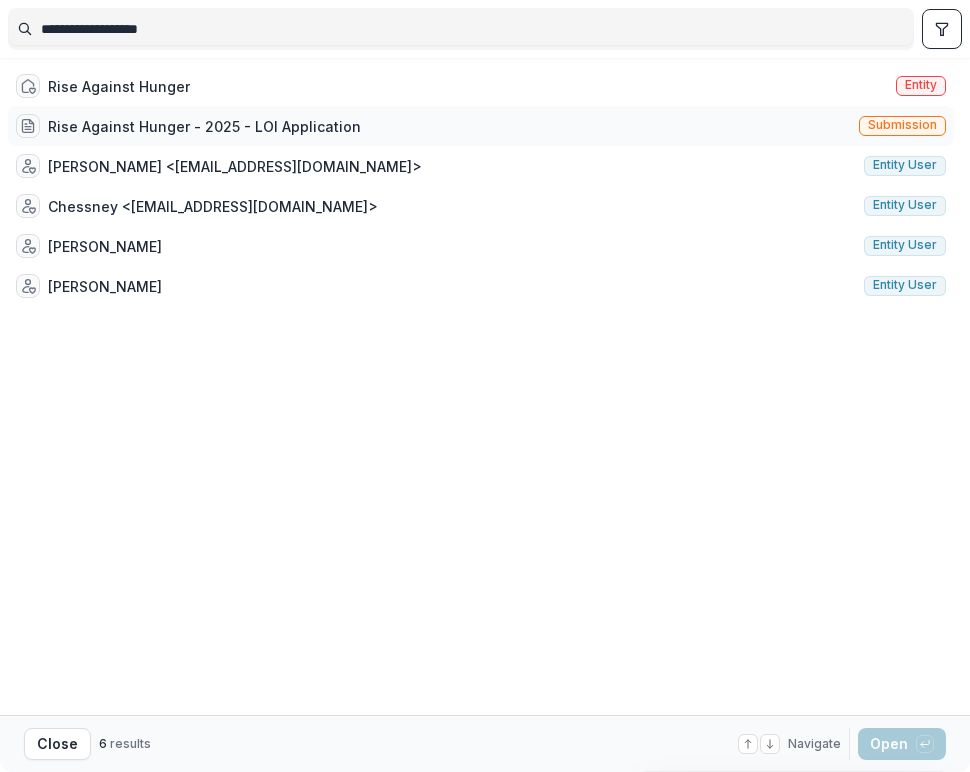 click on "Rise Against Hunger - 2025 - LOI Application" at bounding box center [204, 126] 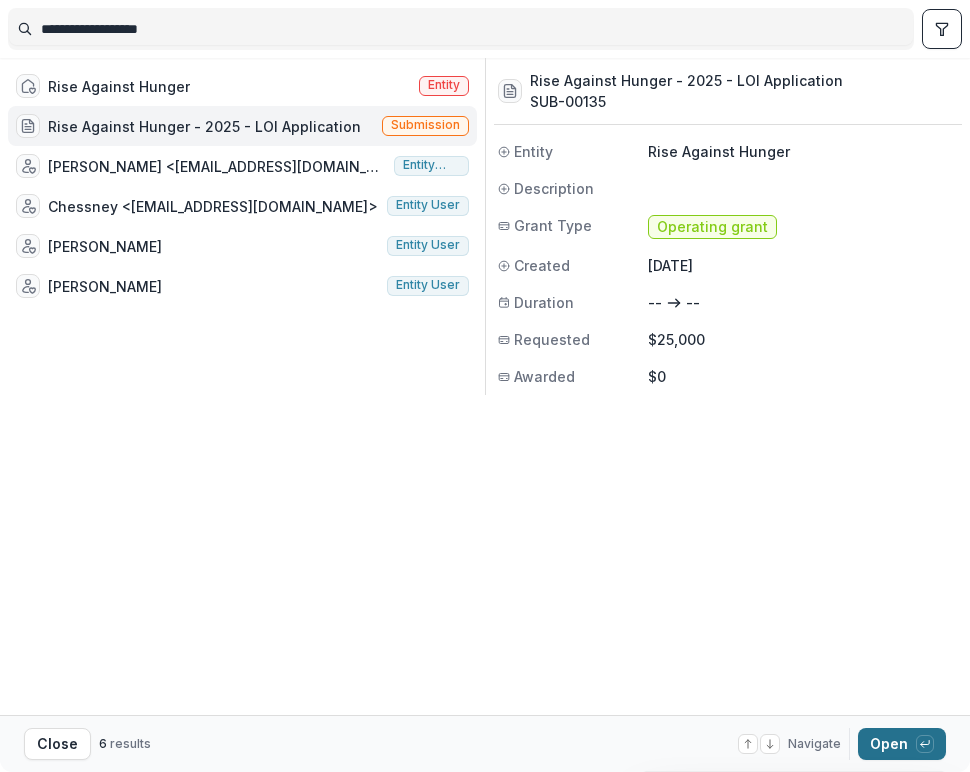 click on "Open with enter key" at bounding box center [902, 744] 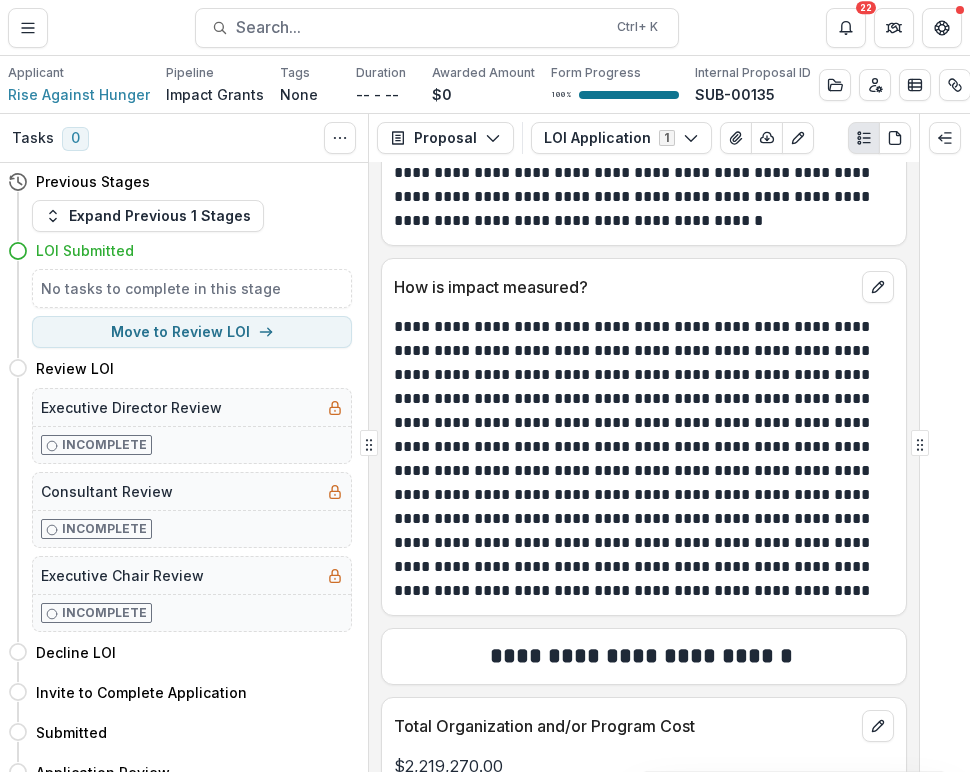scroll, scrollTop: 4165, scrollLeft: 0, axis: vertical 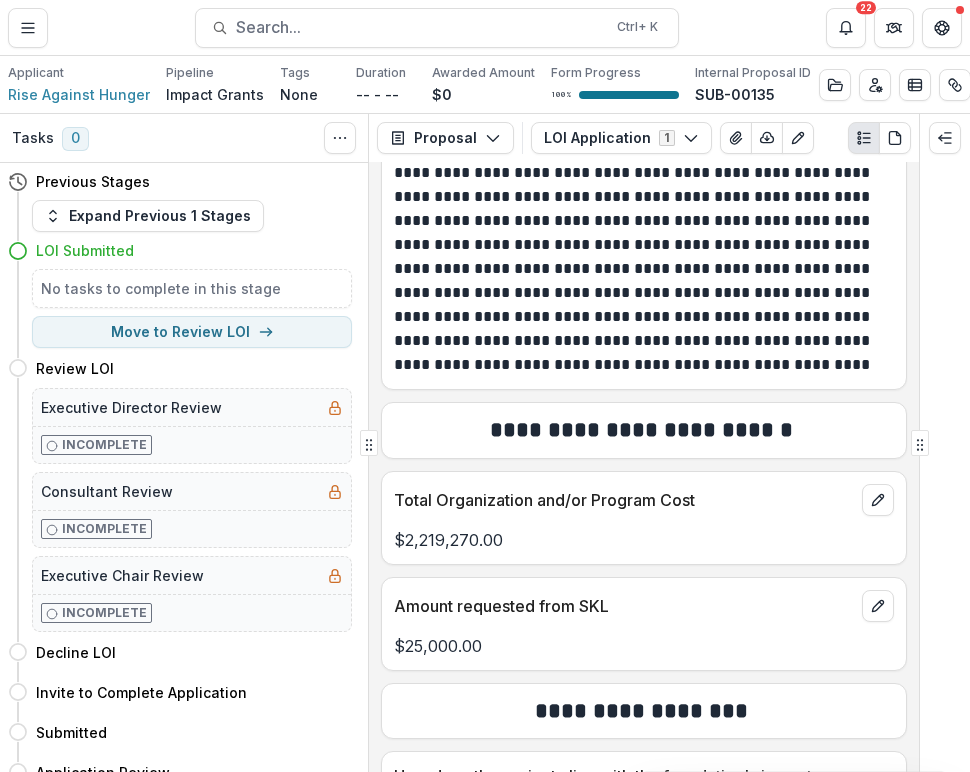 click on "**********" at bounding box center (644, 424) 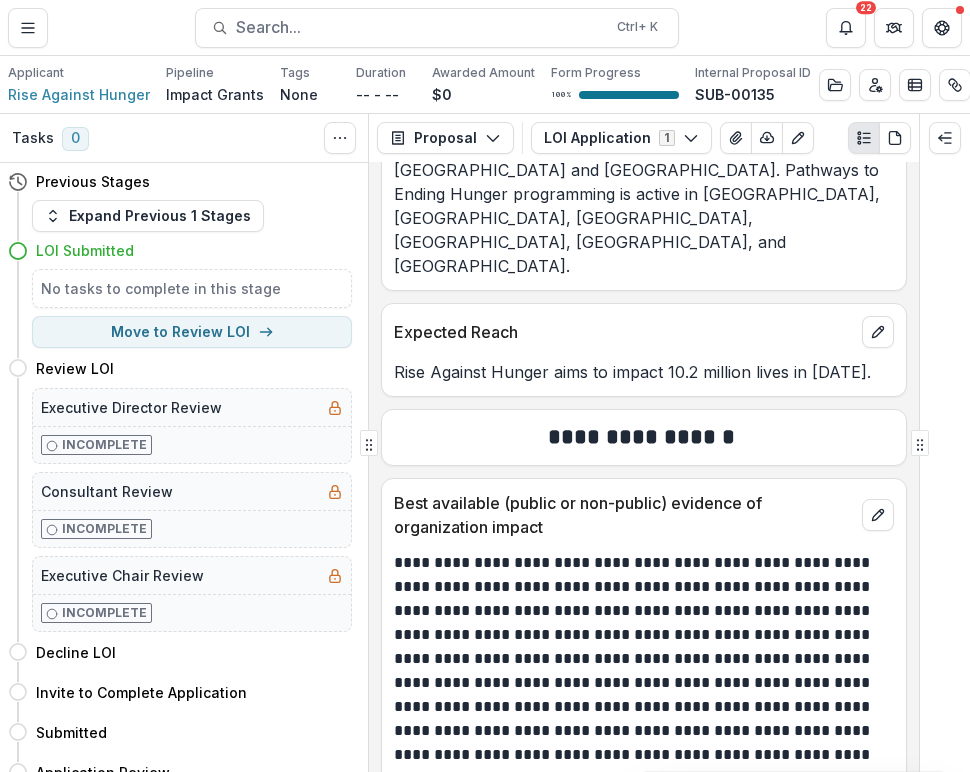 scroll, scrollTop: 3119, scrollLeft: 0, axis: vertical 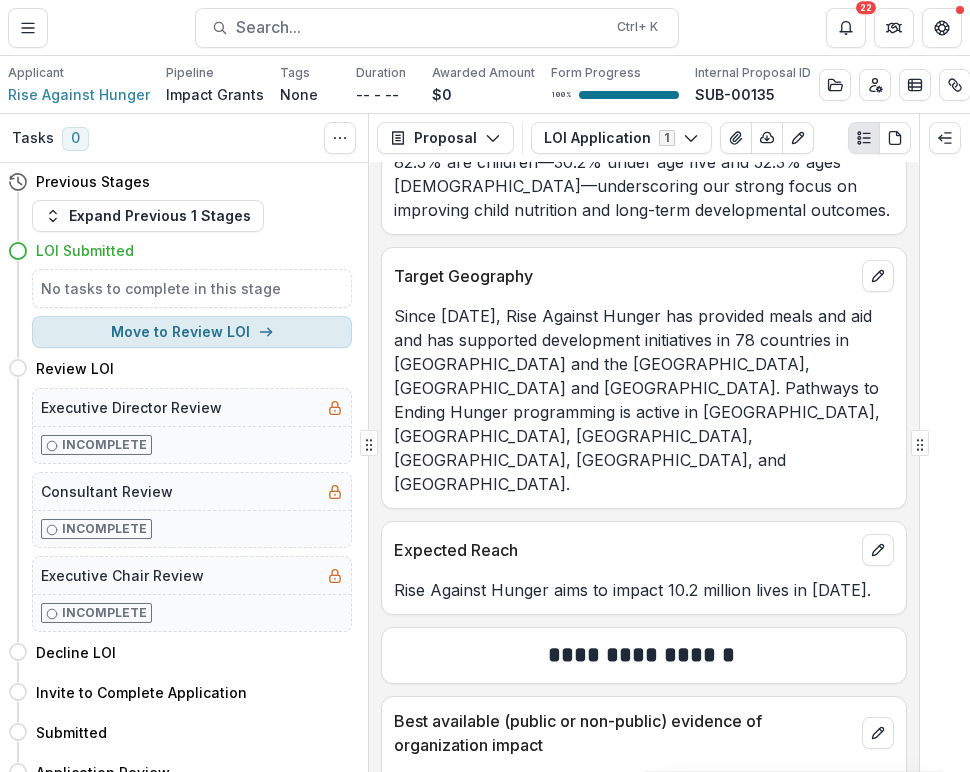 click on "Move to Review LOI" at bounding box center [192, 332] 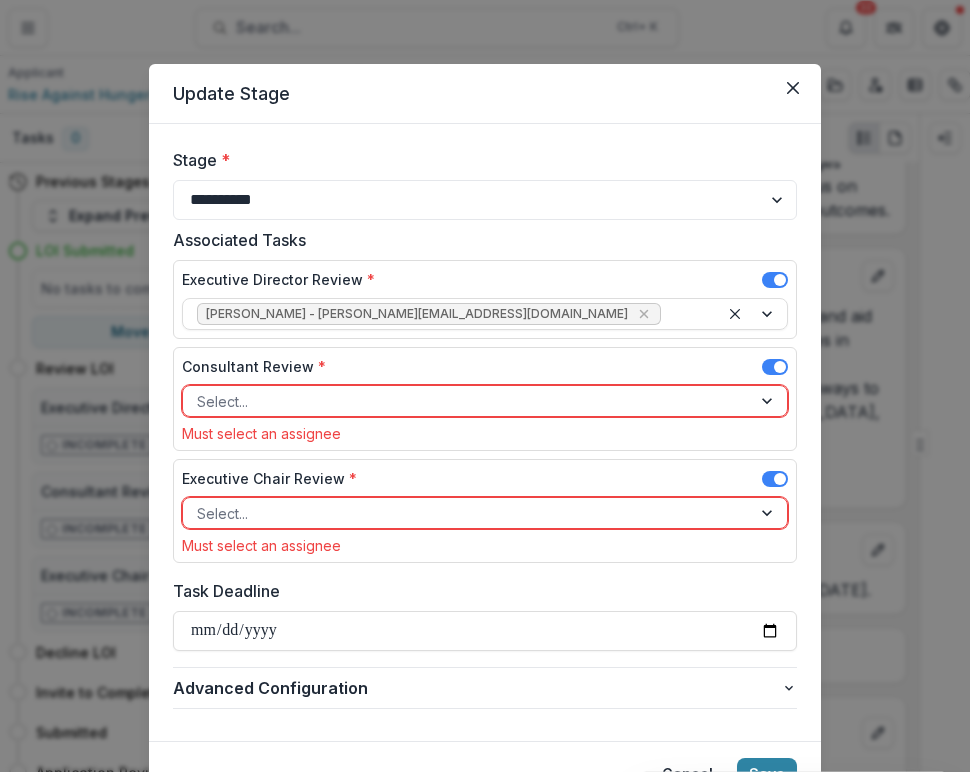 click at bounding box center (467, 401) 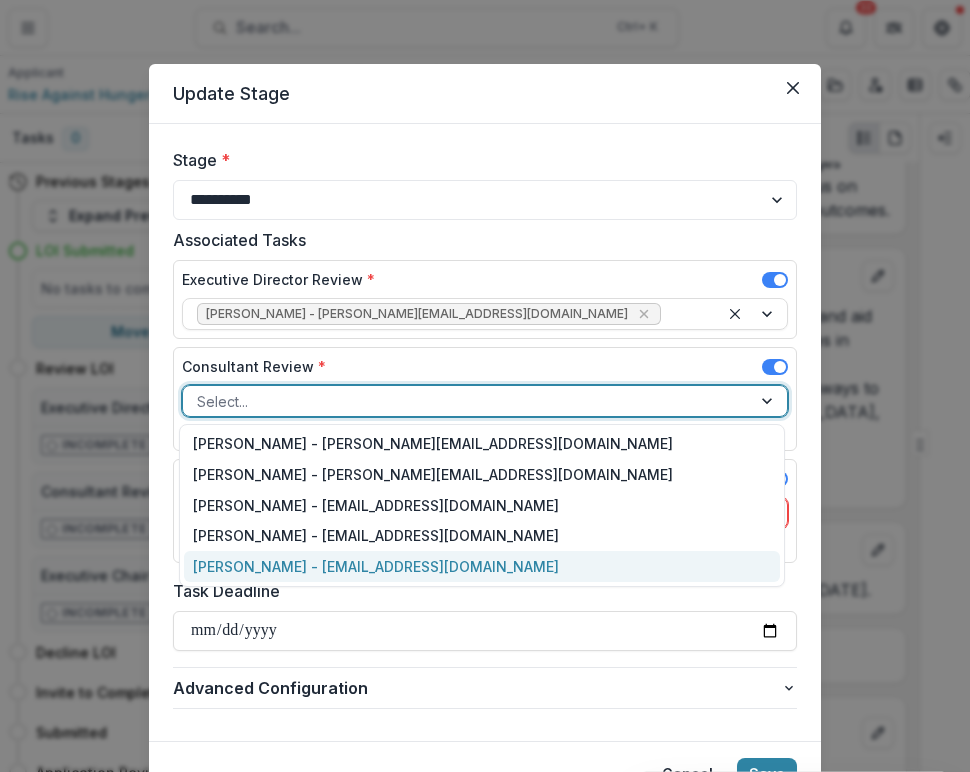 click on "[PERSON_NAME] - [EMAIL_ADDRESS][DOMAIN_NAME]" at bounding box center [482, 566] 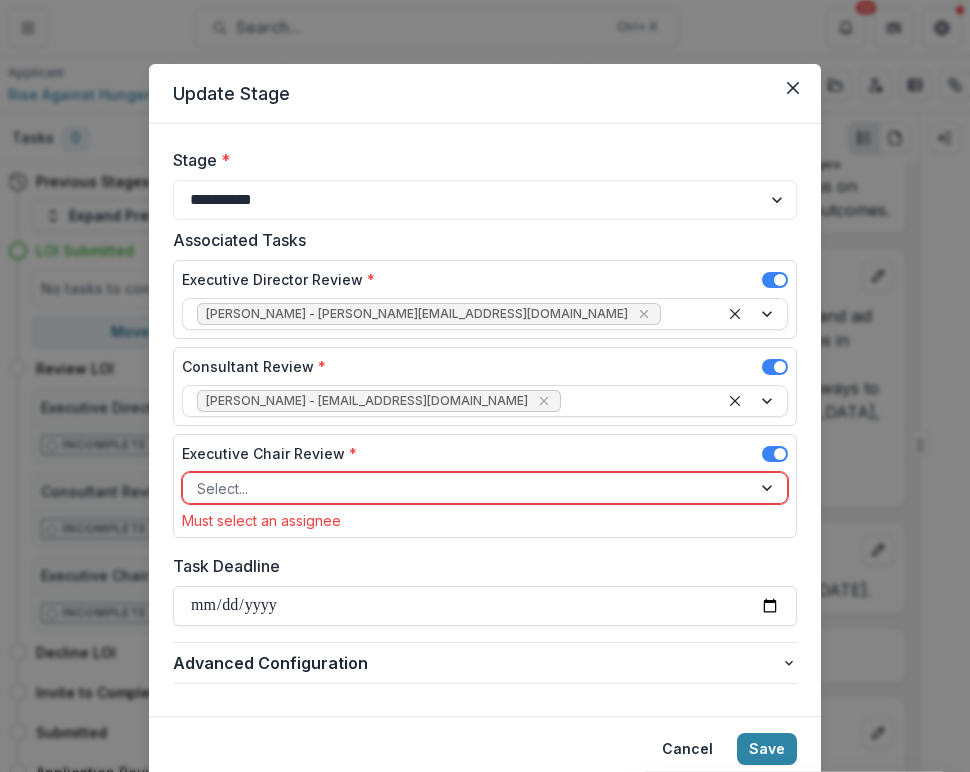 click on "Executive Chair Review * Select... Must select an assignee" at bounding box center (485, 486) 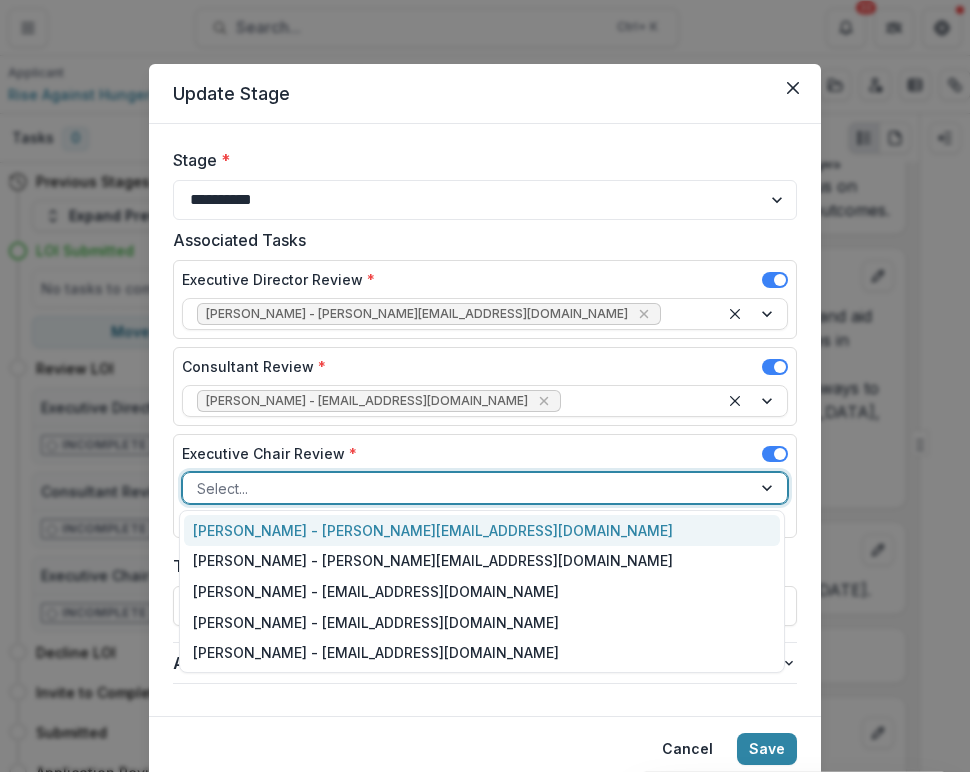 click at bounding box center (467, 488) 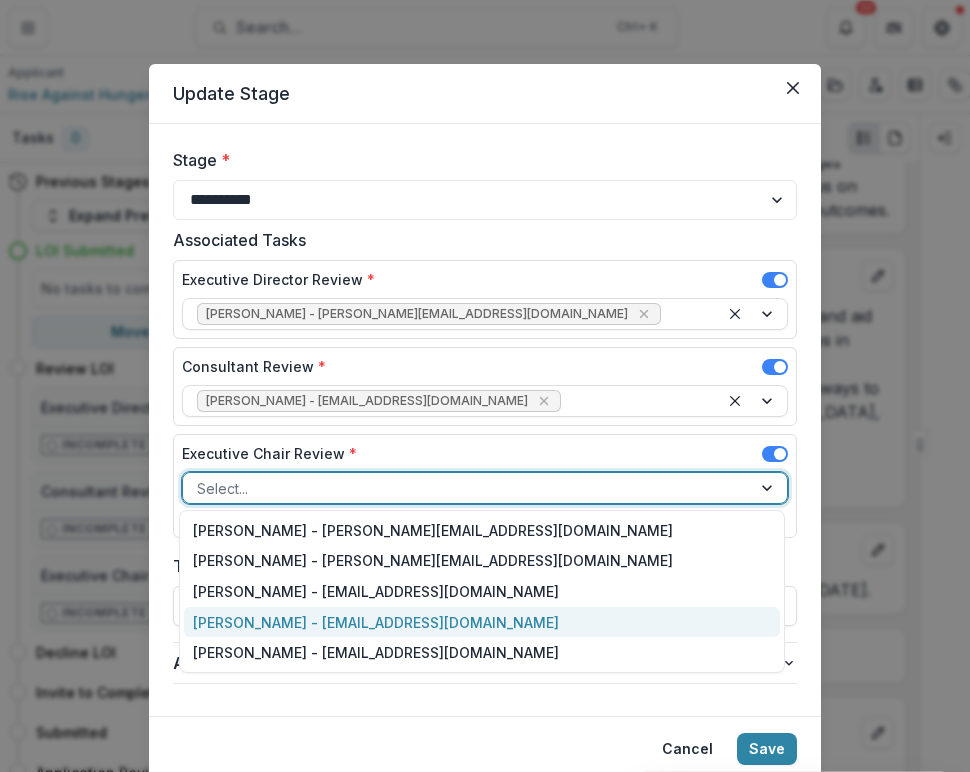 click on "[PERSON_NAME] - [EMAIL_ADDRESS][DOMAIN_NAME]" at bounding box center [482, 622] 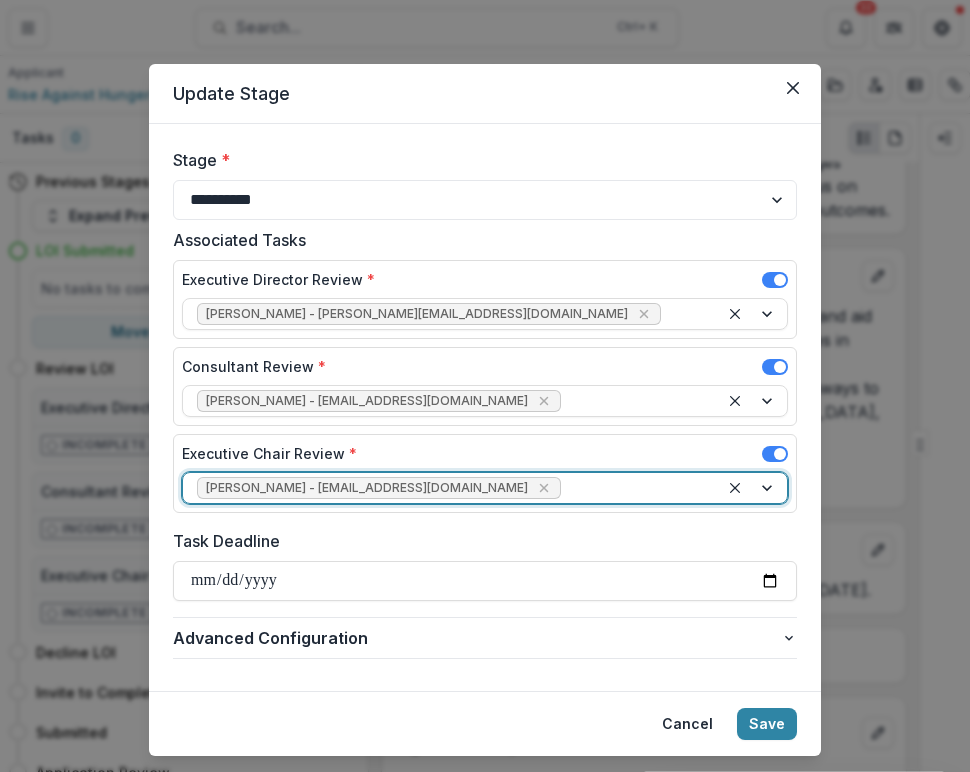 scroll, scrollTop: 44, scrollLeft: 0, axis: vertical 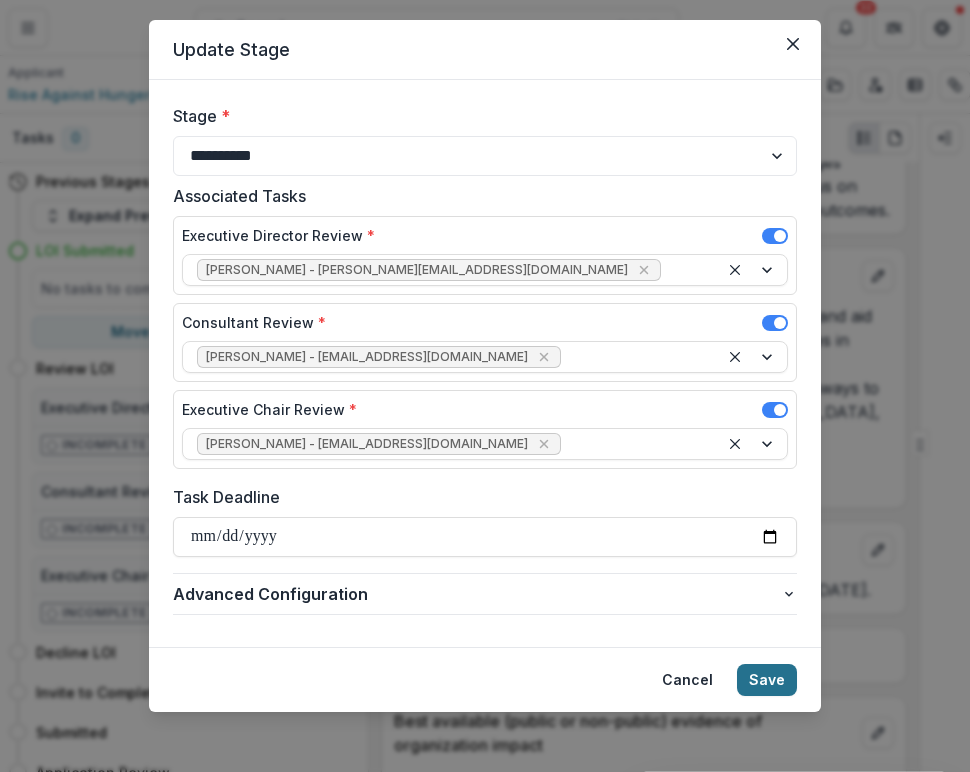 click on "Save" at bounding box center [767, 680] 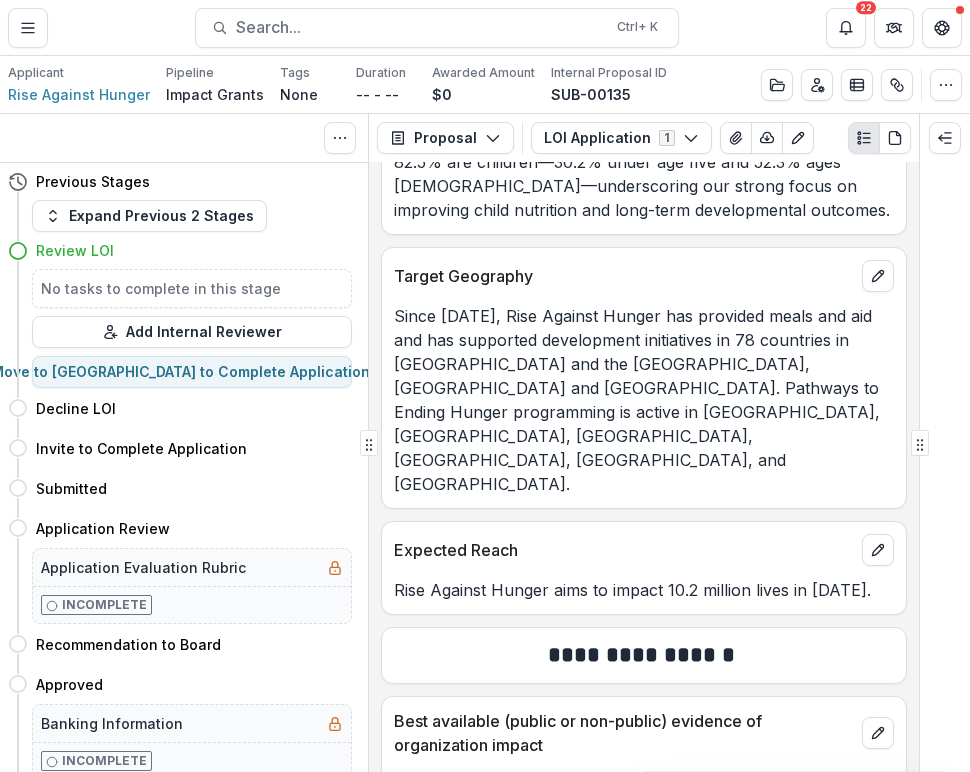 scroll, scrollTop: 3163, scrollLeft: 0, axis: vertical 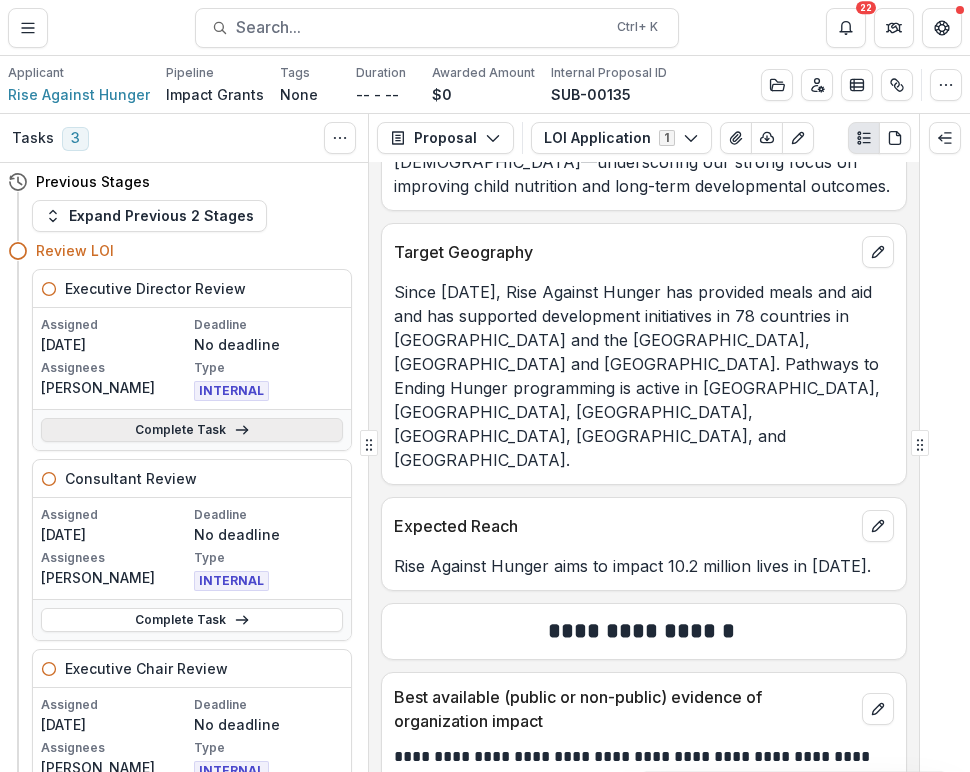 click on "Complete Task" at bounding box center [192, 430] 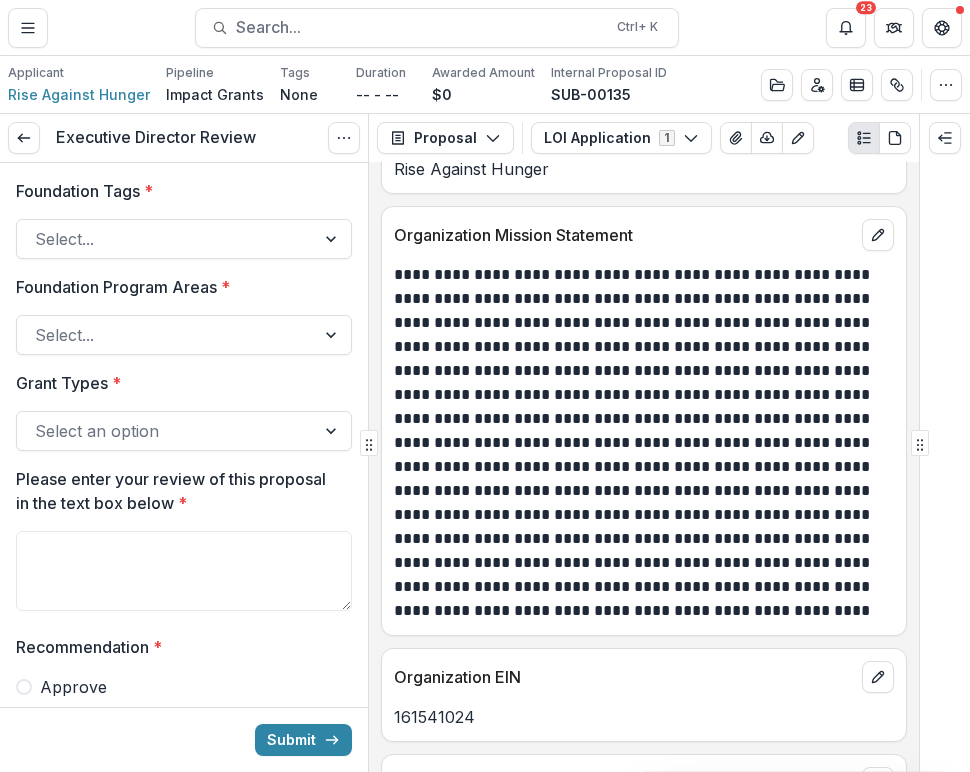 scroll, scrollTop: 205, scrollLeft: 0, axis: vertical 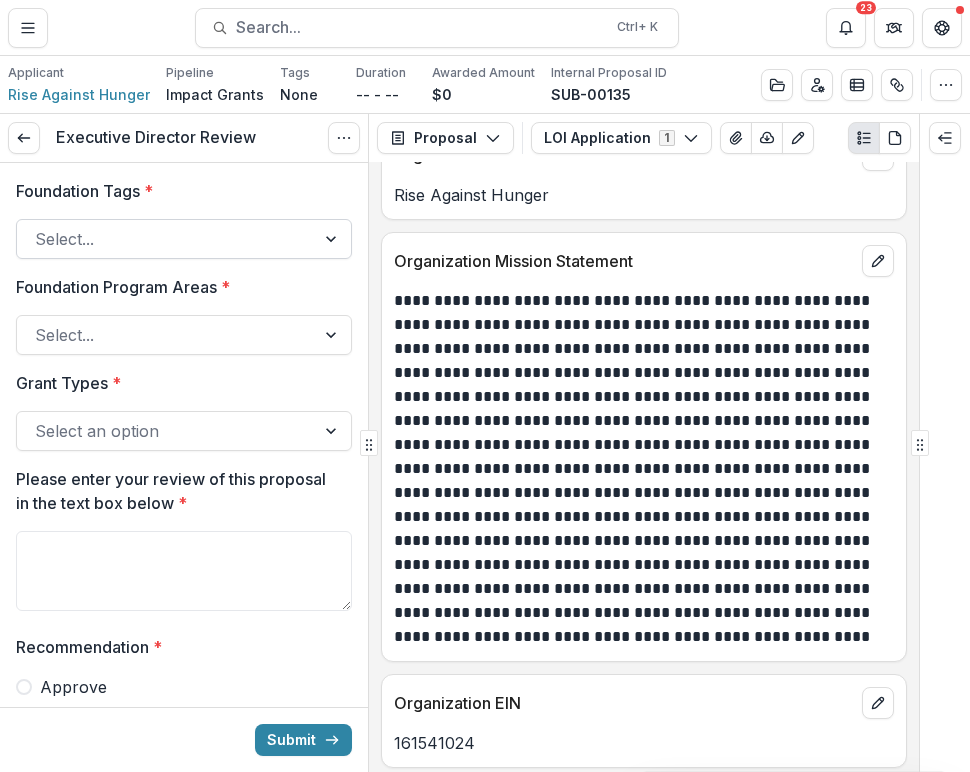 drag, startPoint x: 578, startPoint y: 457, endPoint x: 320, endPoint y: 240, distance: 337.1246 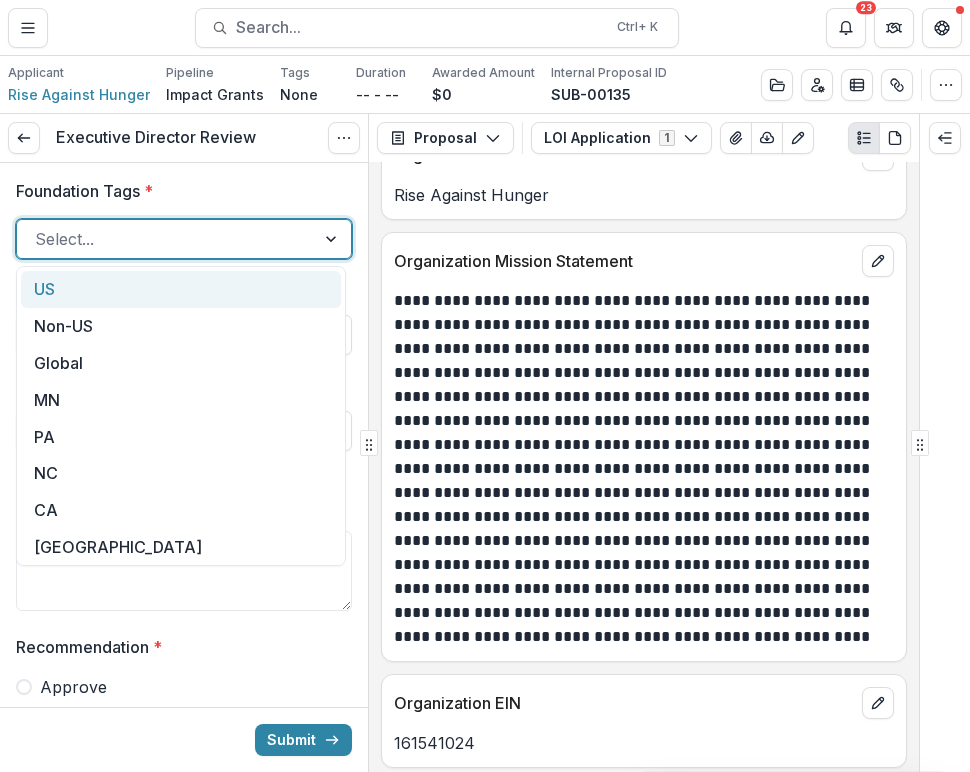 click on "US" at bounding box center (181, 289) 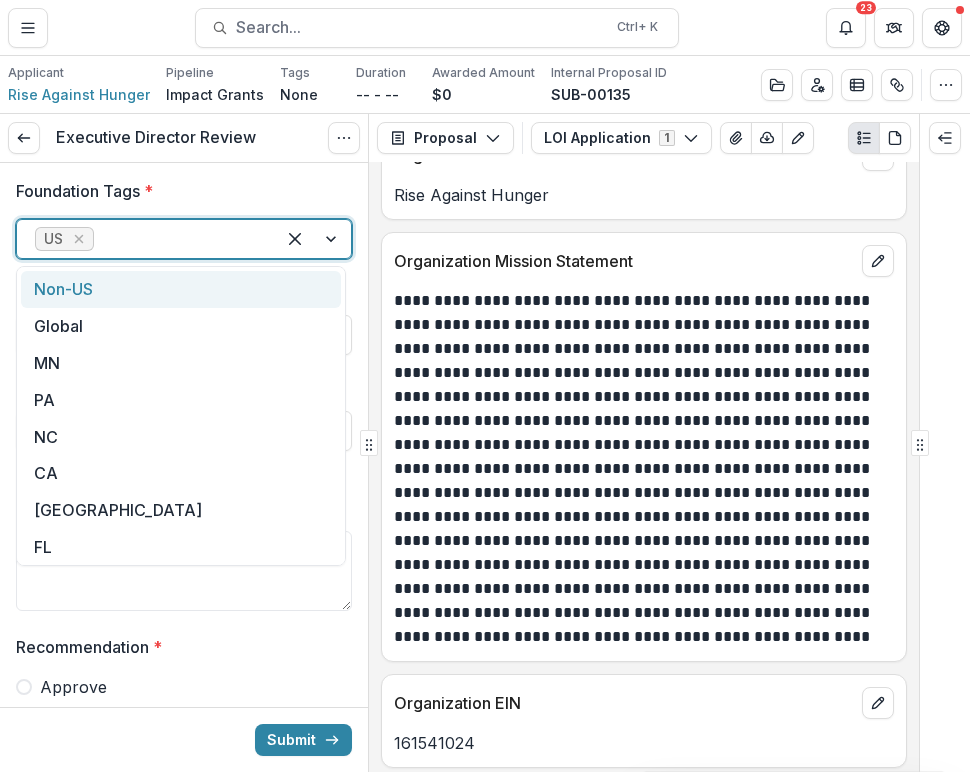 click at bounding box center [313, 239] 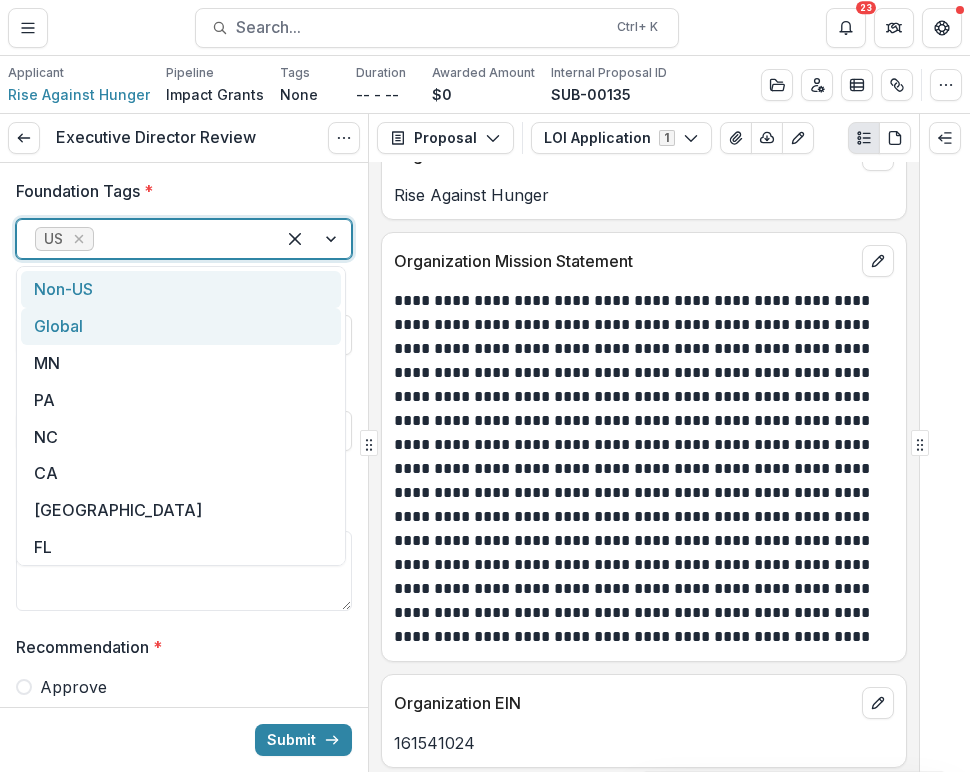 click on "Global" at bounding box center [181, 326] 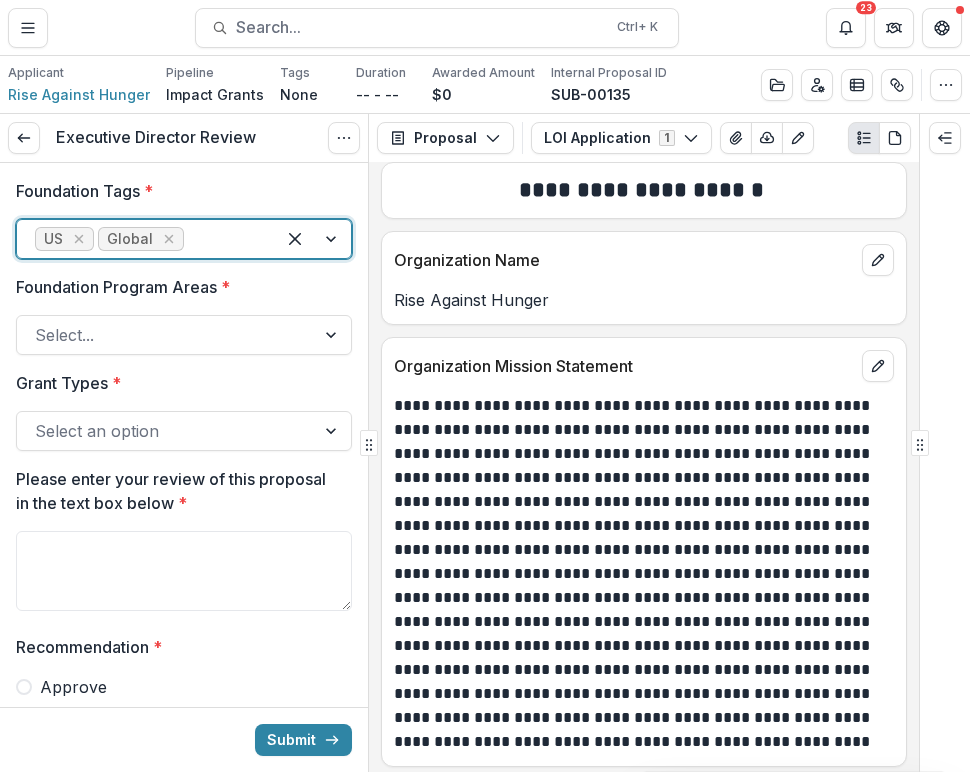 scroll, scrollTop: 103, scrollLeft: 0, axis: vertical 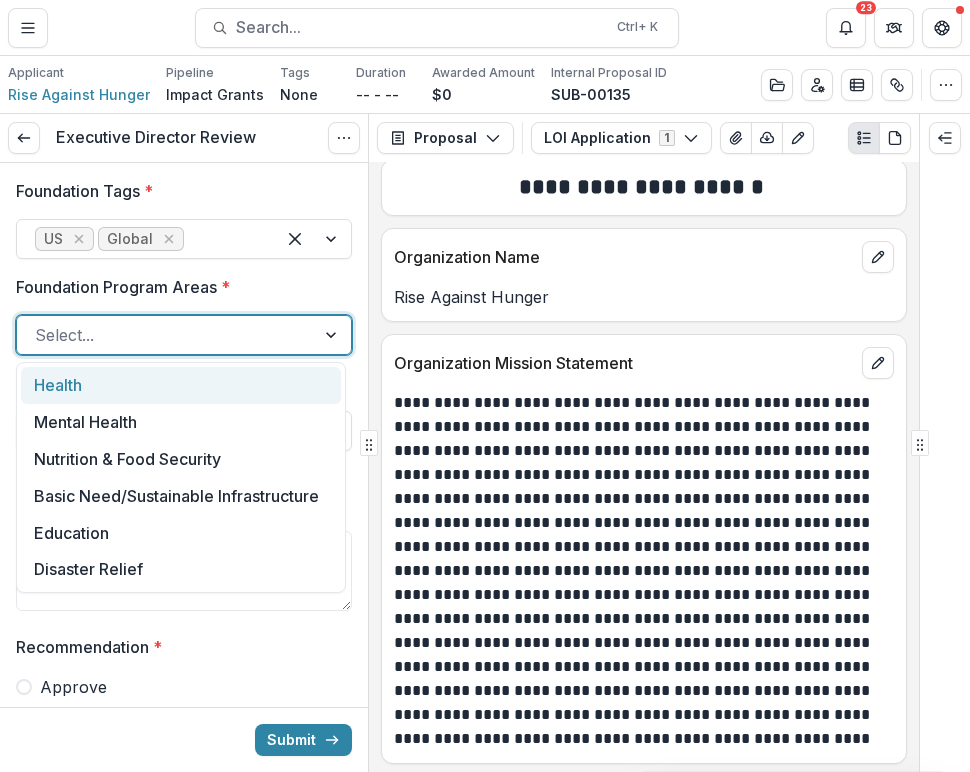 click at bounding box center [333, 335] 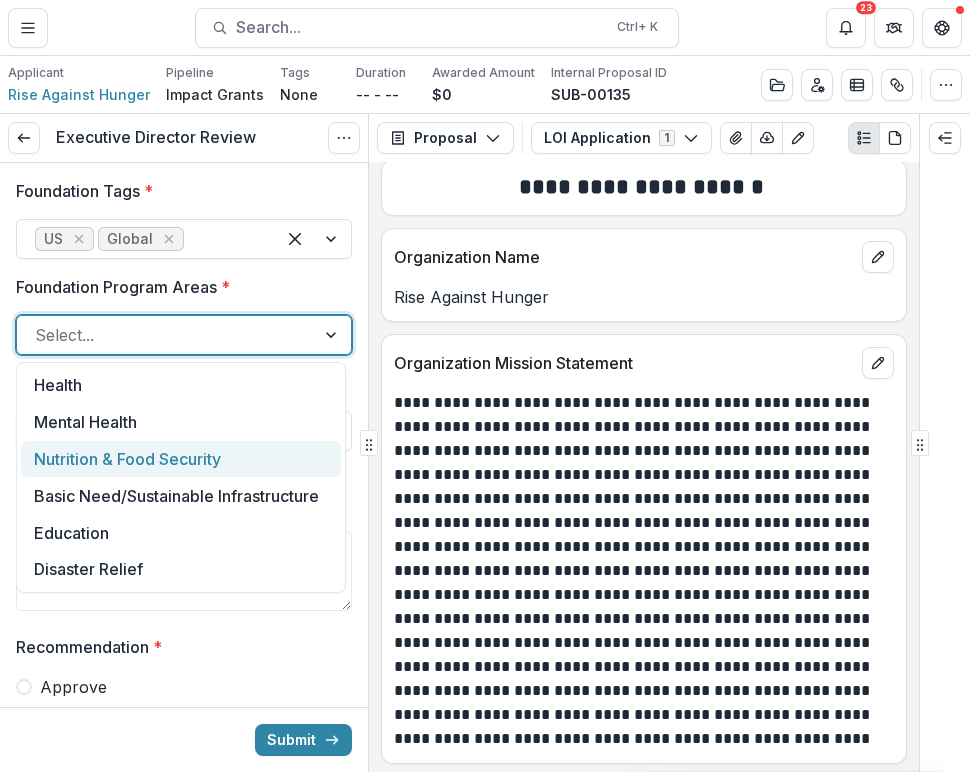 click on "Nutrition & Food Security" at bounding box center (181, 459) 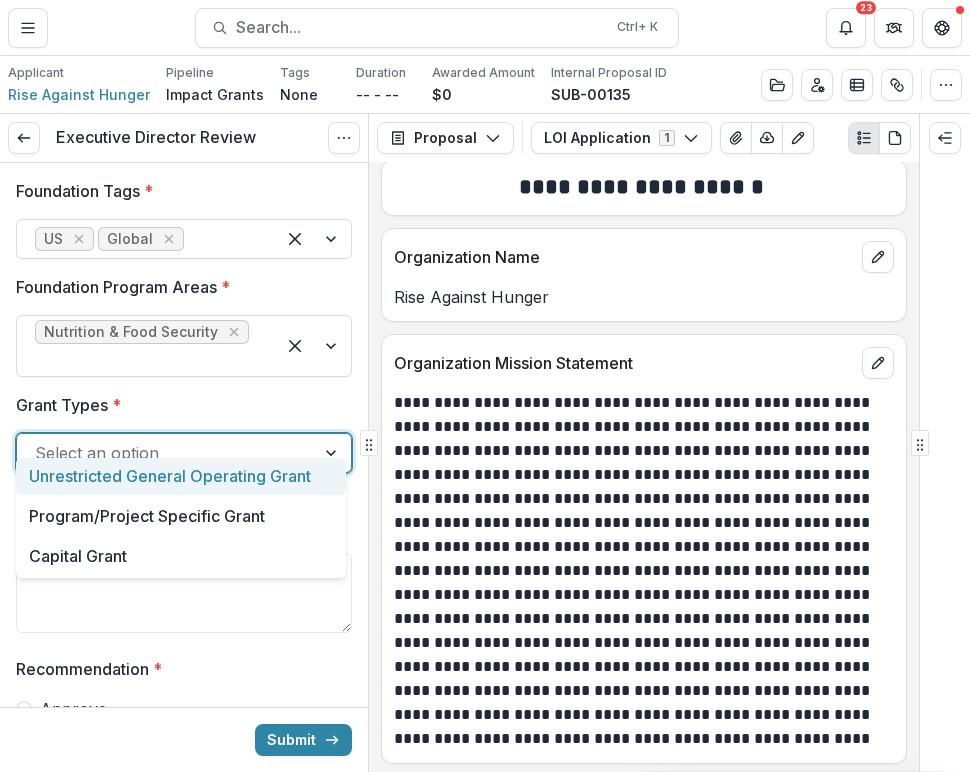 click at bounding box center (333, 453) 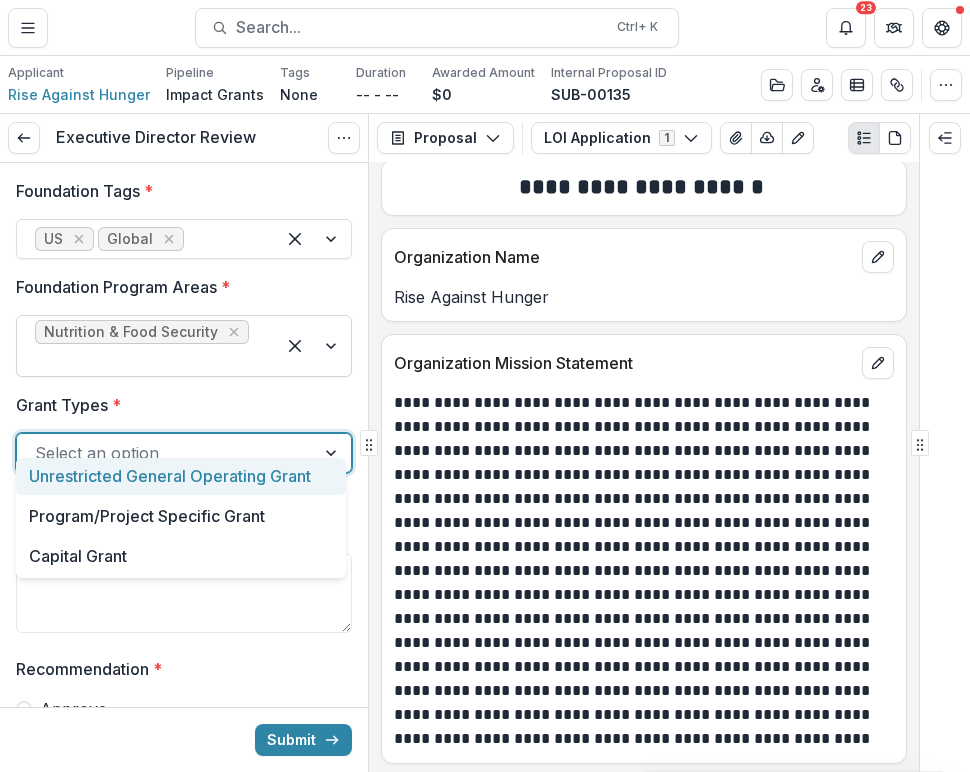 click at bounding box center (313, 346) 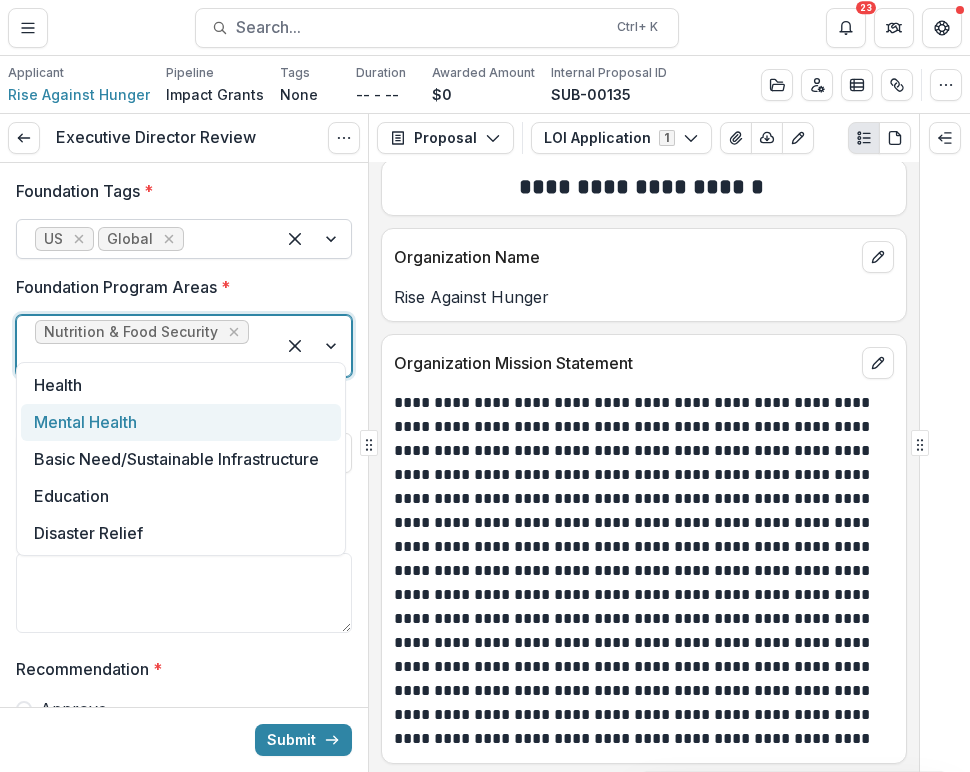 click at bounding box center (313, 239) 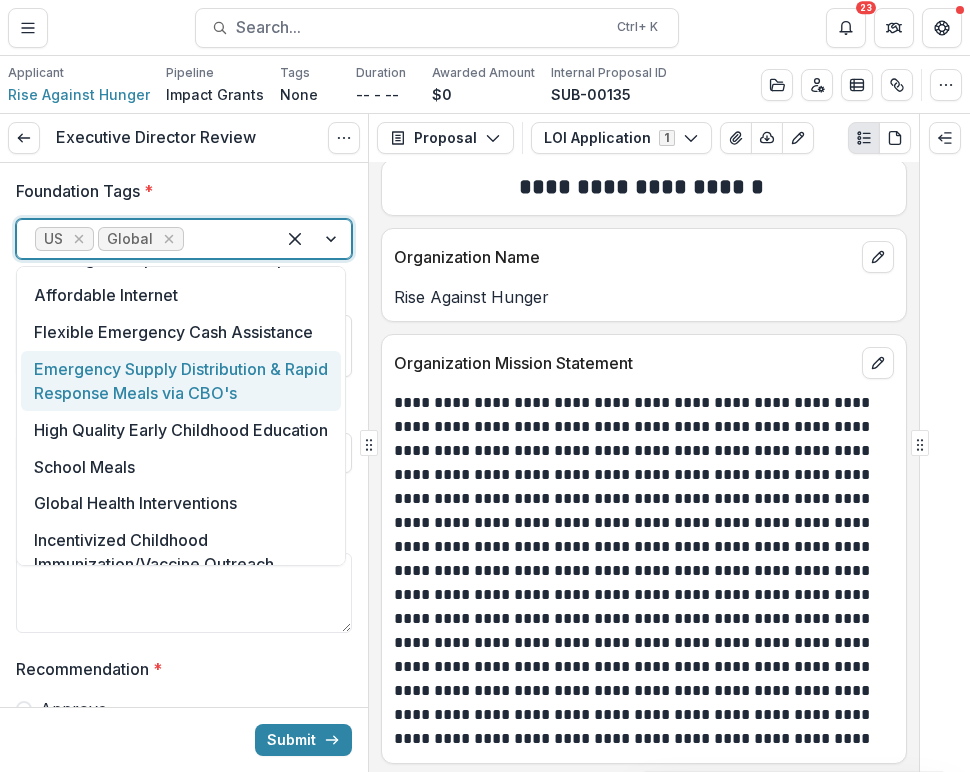 scroll, scrollTop: 349, scrollLeft: 0, axis: vertical 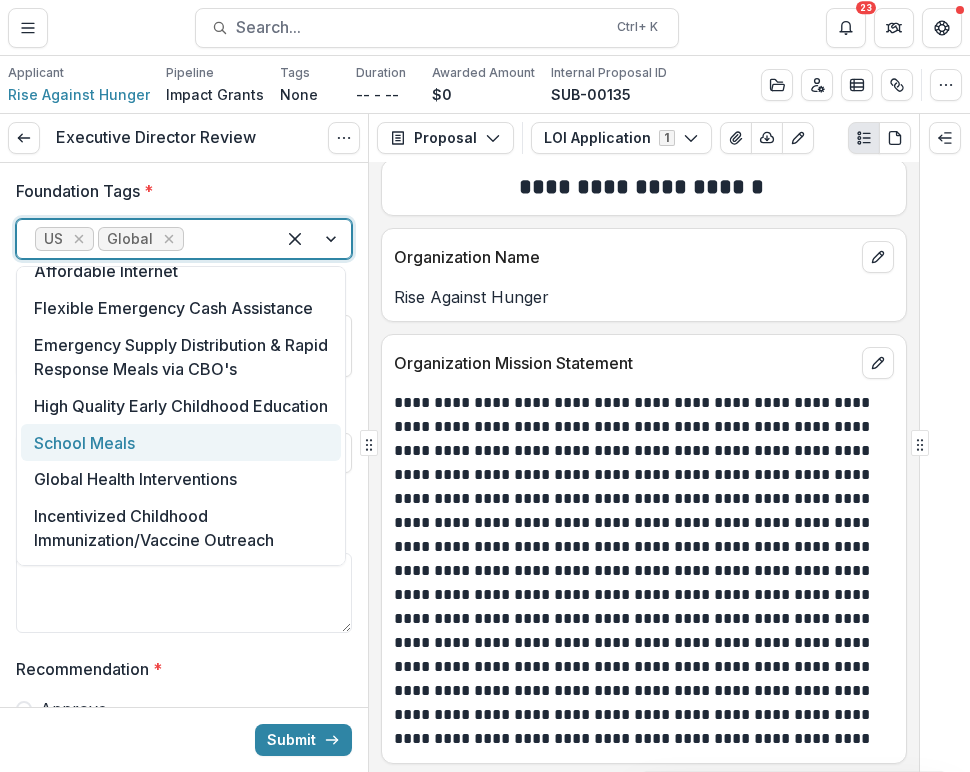 click on "School Meals" at bounding box center [181, 442] 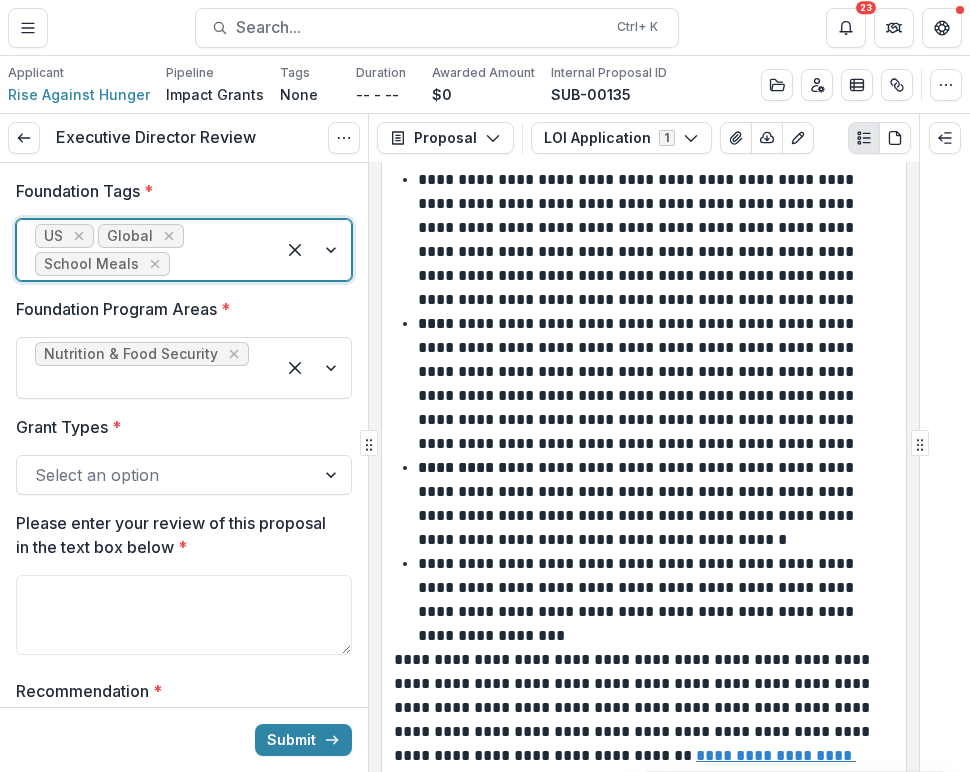 scroll, scrollTop: 1265, scrollLeft: 0, axis: vertical 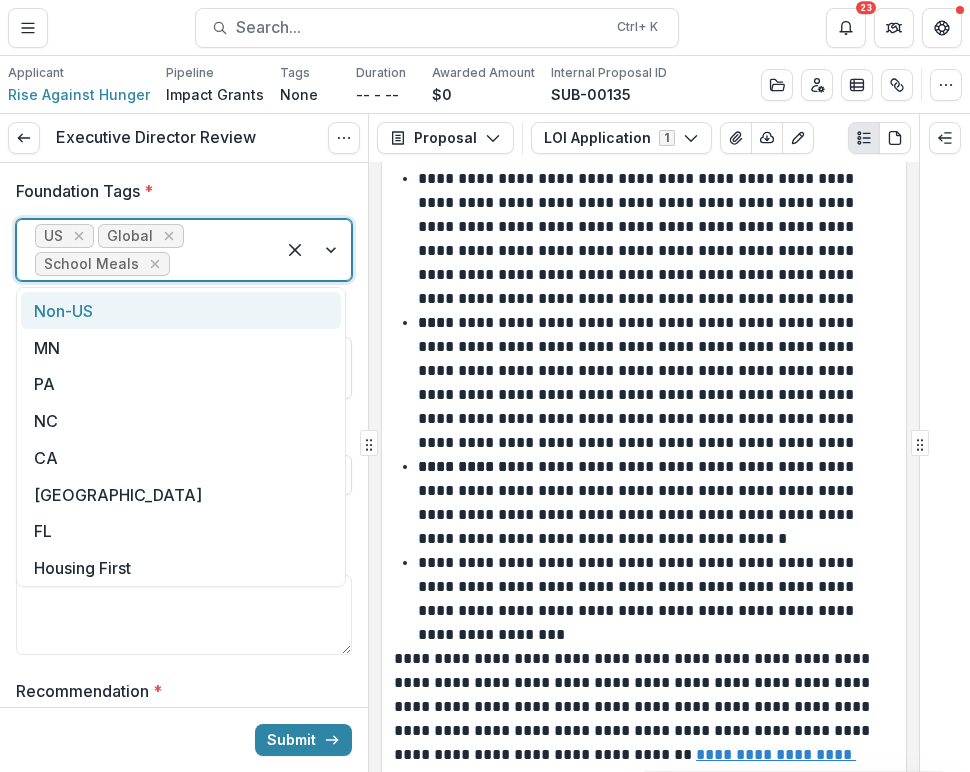 click at bounding box center (313, 250) 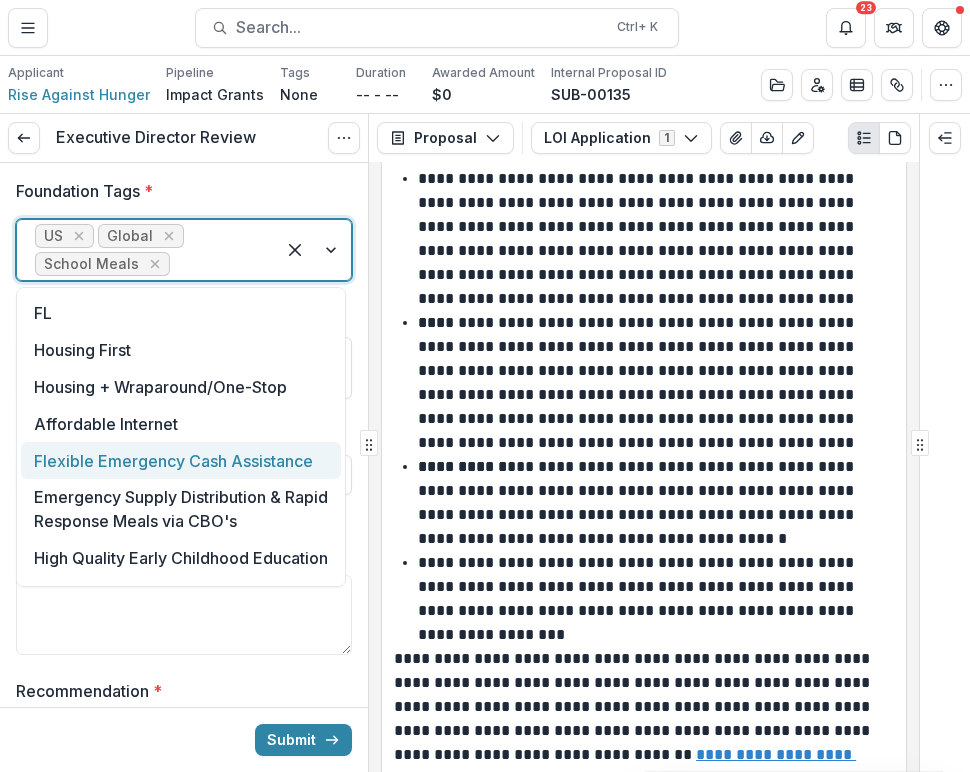 scroll, scrollTop: 220, scrollLeft: 0, axis: vertical 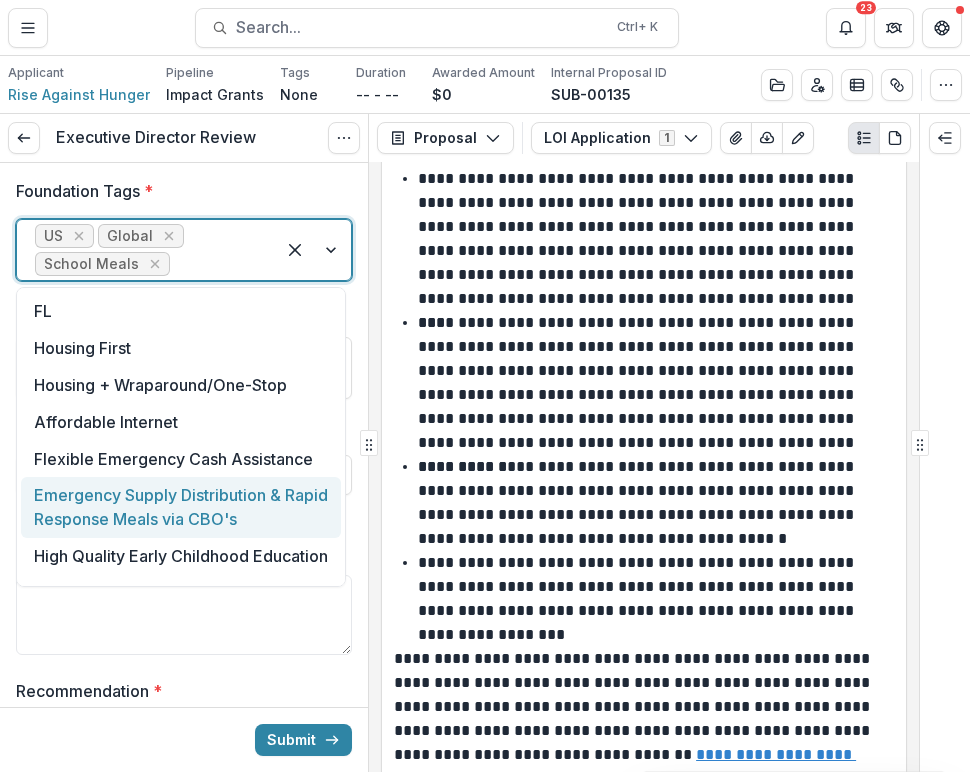 click on "Emergency Supply Distribution & Rapid Response Meals via CBO's" at bounding box center [181, 507] 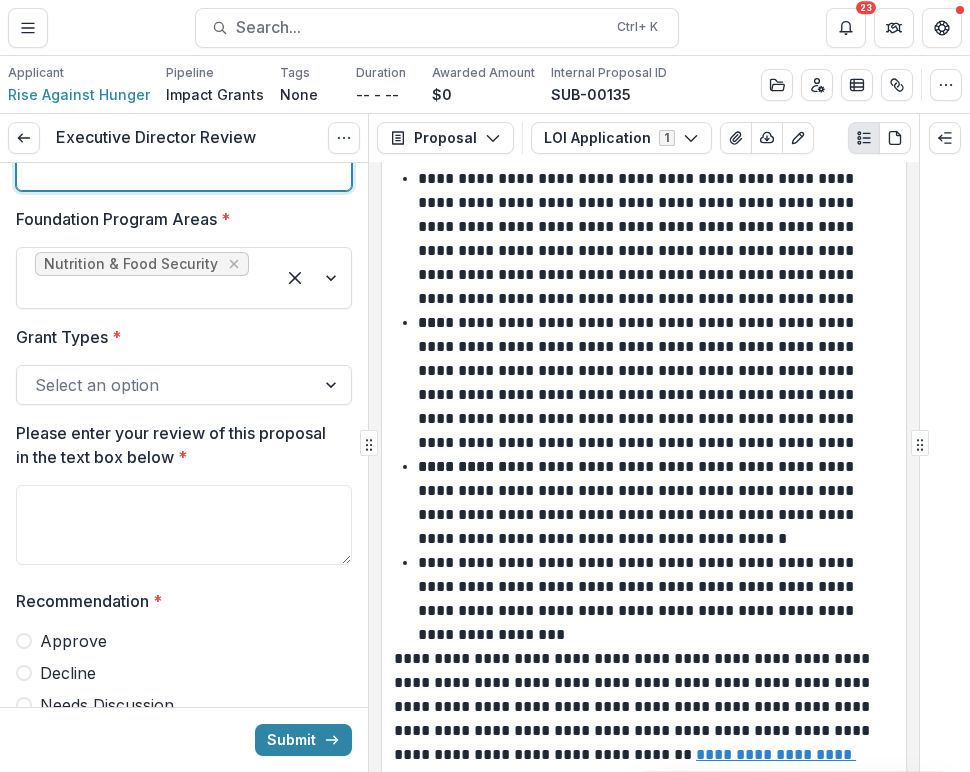 scroll, scrollTop: 151, scrollLeft: 0, axis: vertical 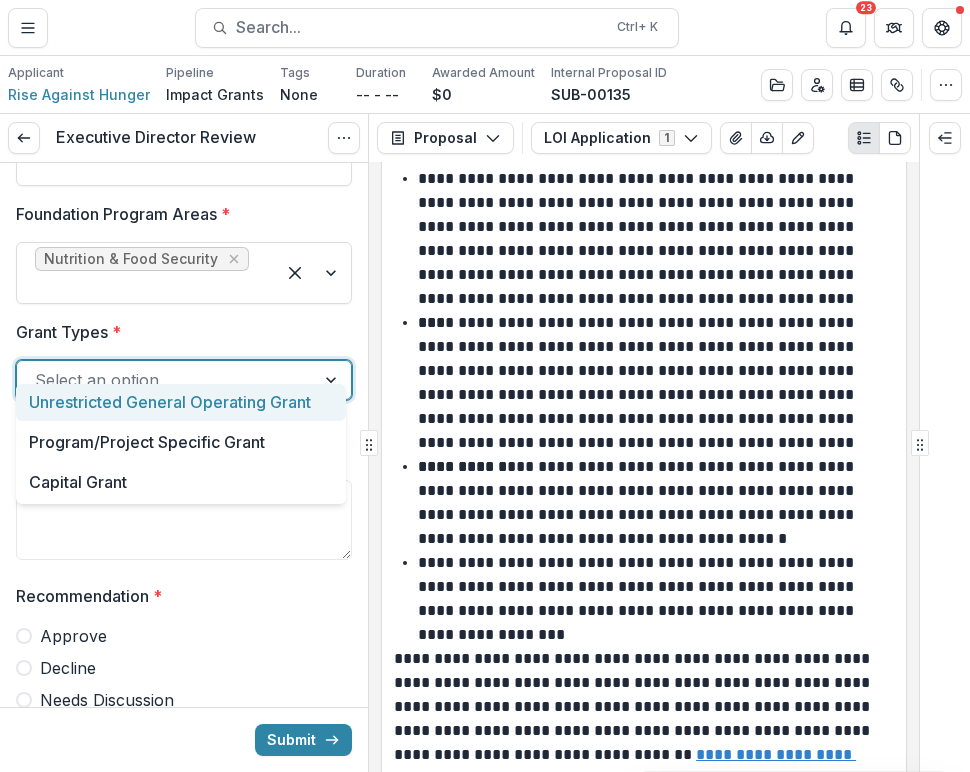 click at bounding box center [333, 380] 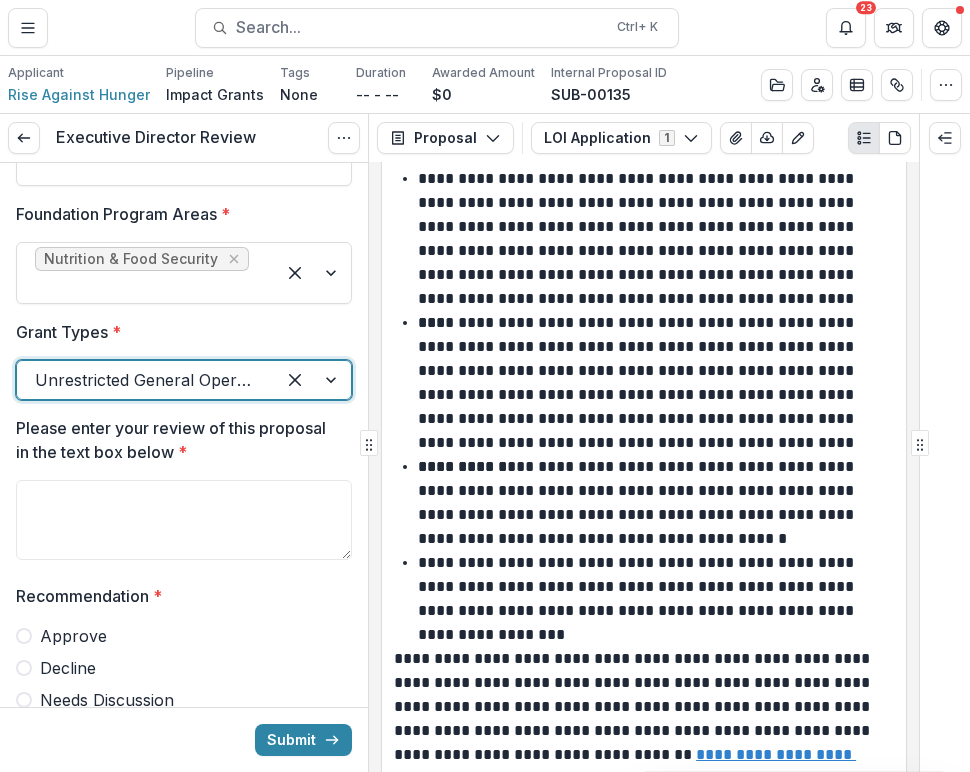 scroll, scrollTop: 196, scrollLeft: 0, axis: vertical 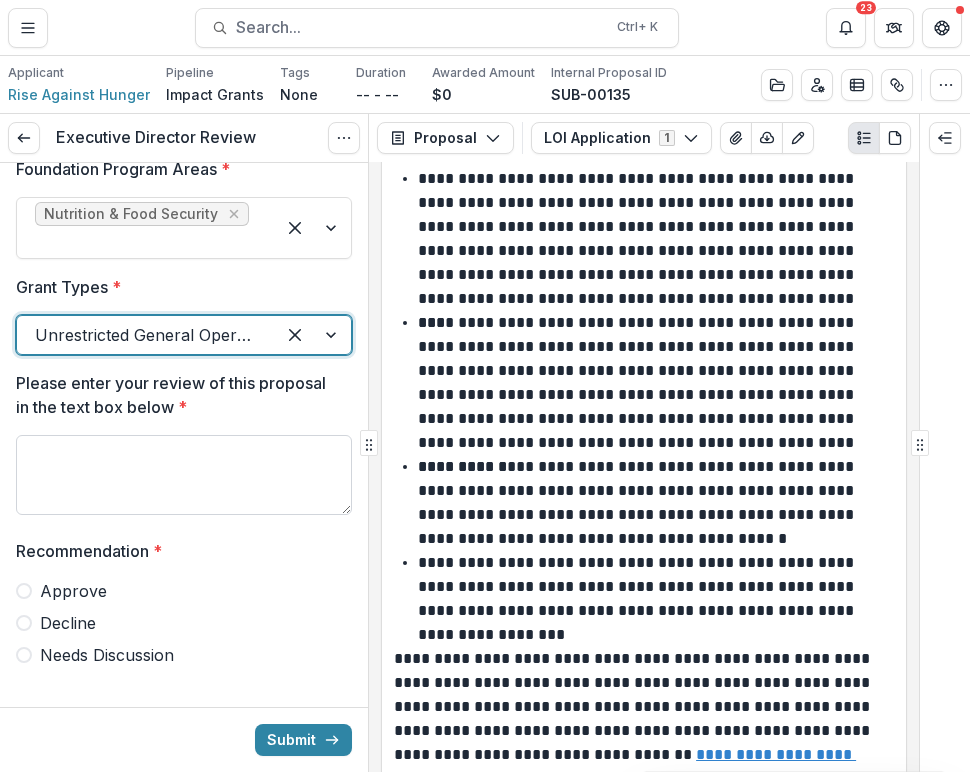click on "Please enter your review of this proposal in the text box below *" at bounding box center [184, 475] 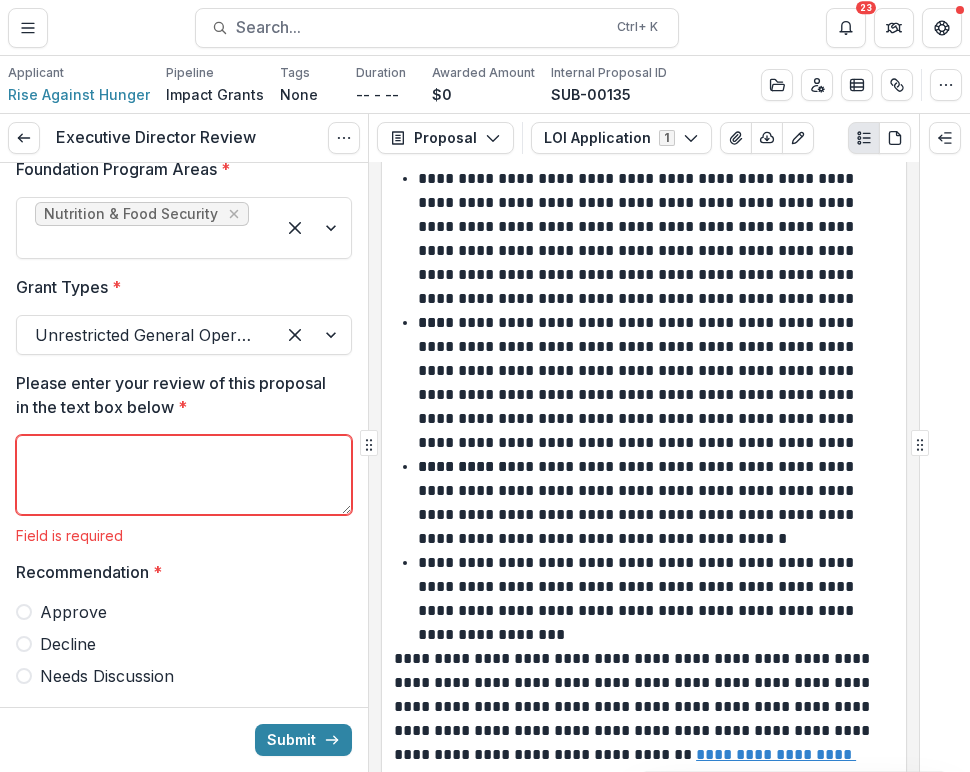 click on "Approve Decline Needs Discussion" at bounding box center (184, 644) 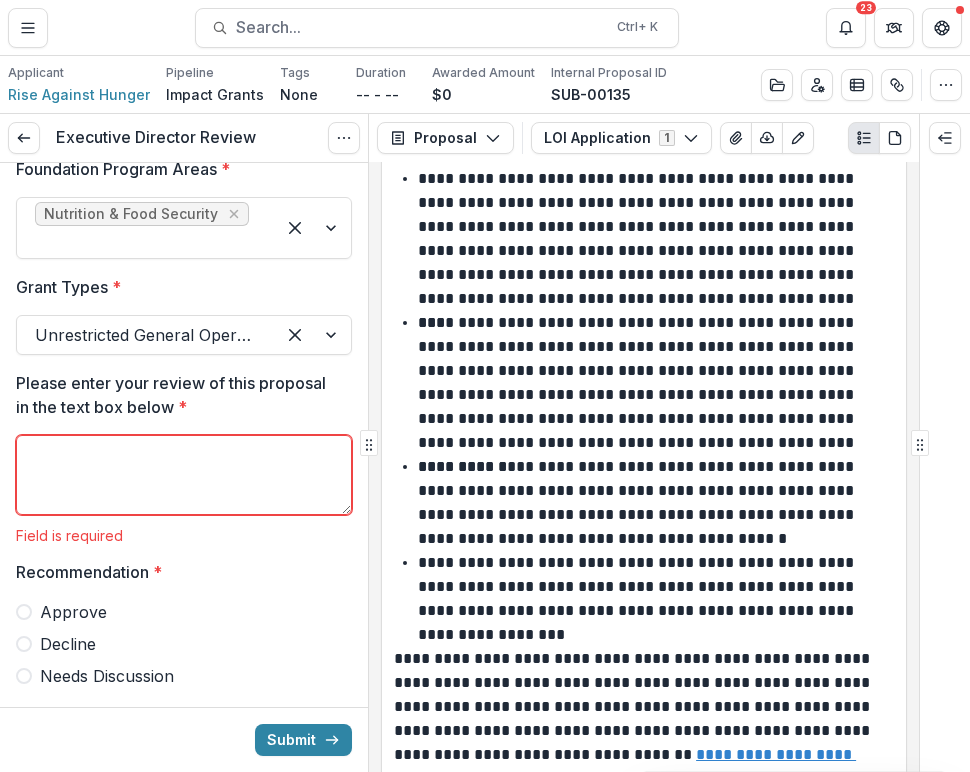 click at bounding box center (24, 676) 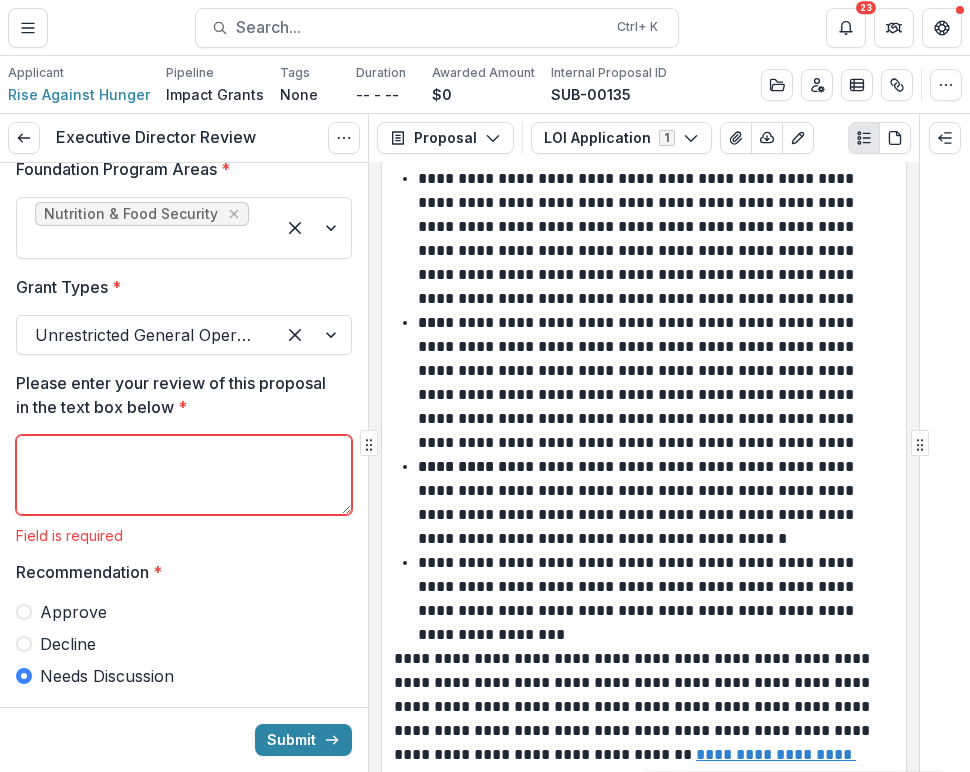 click on "Please enter your review of this proposal in the text box below *" at bounding box center (184, 475) 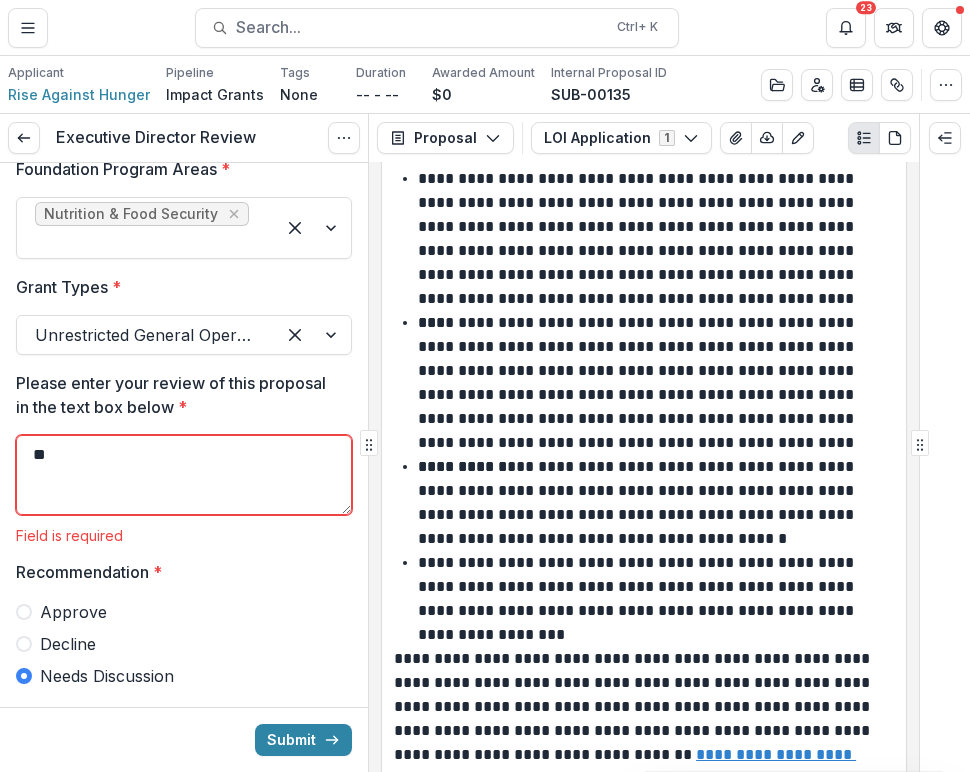 type on "*" 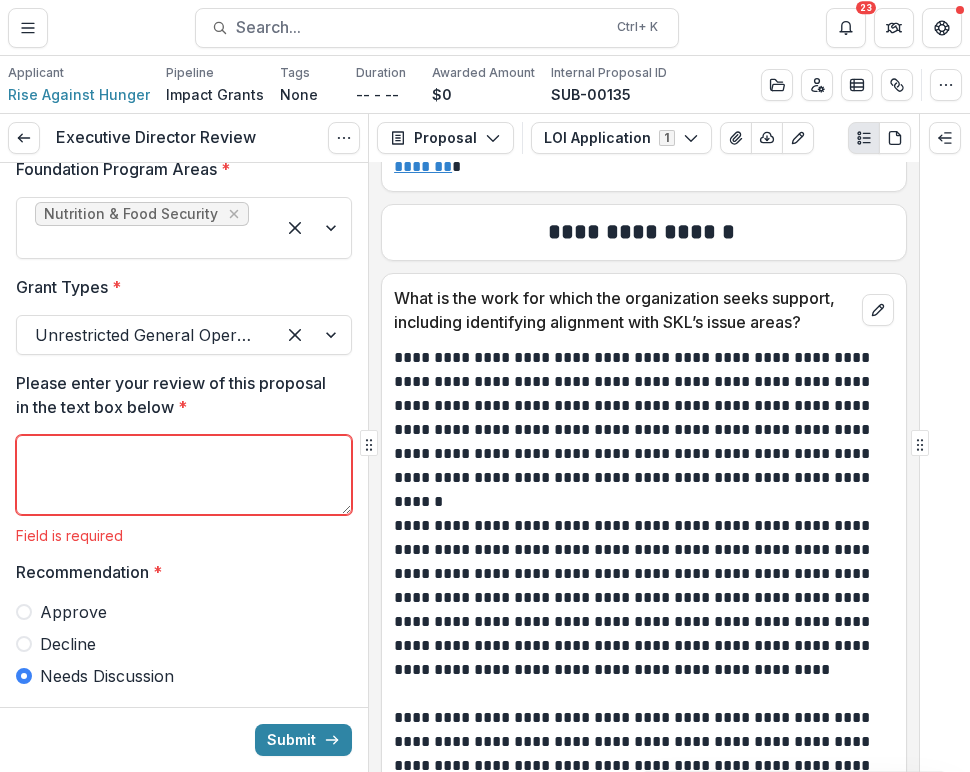 scroll, scrollTop: 1886, scrollLeft: 0, axis: vertical 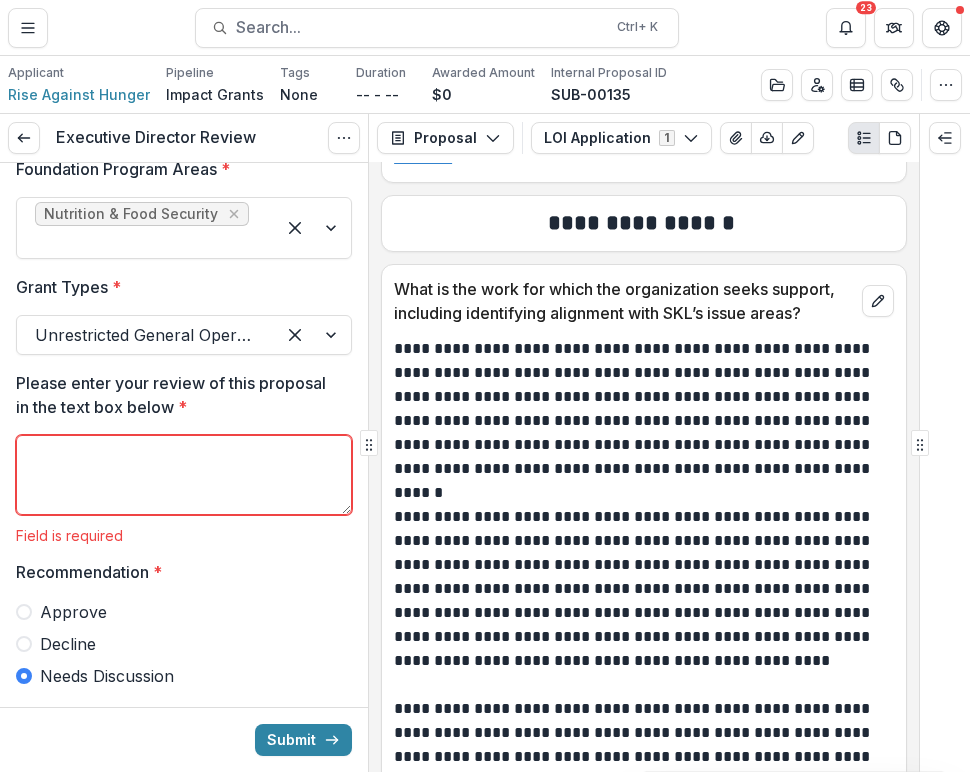 click on "Please enter your review of this proposal in the text box below *" at bounding box center (184, 475) 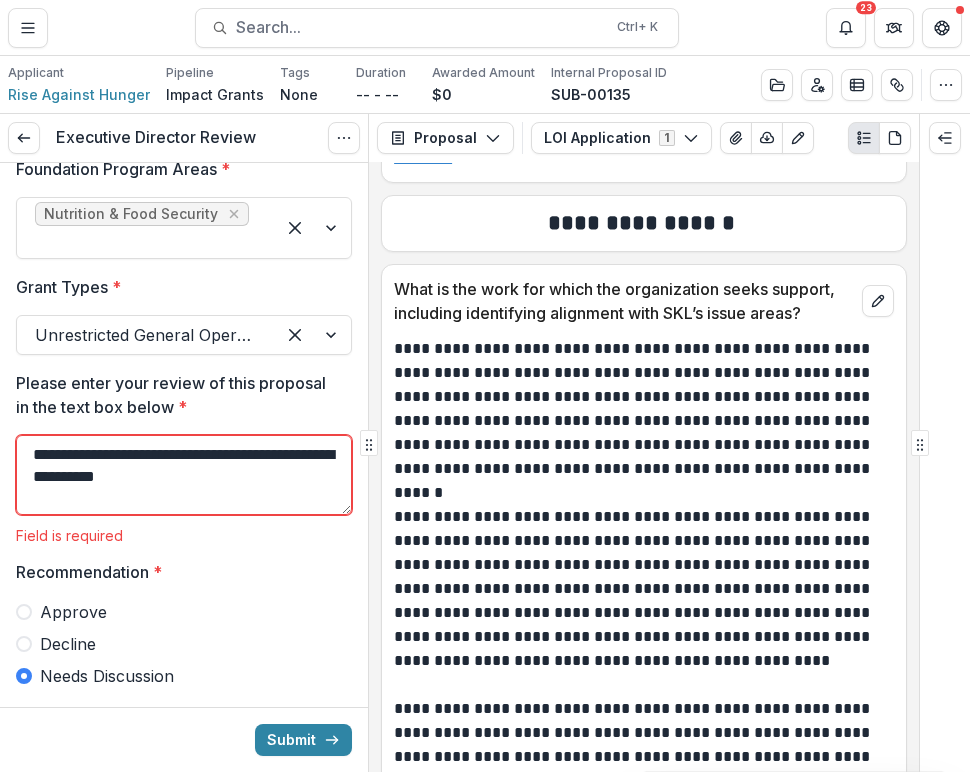 type on "**********" 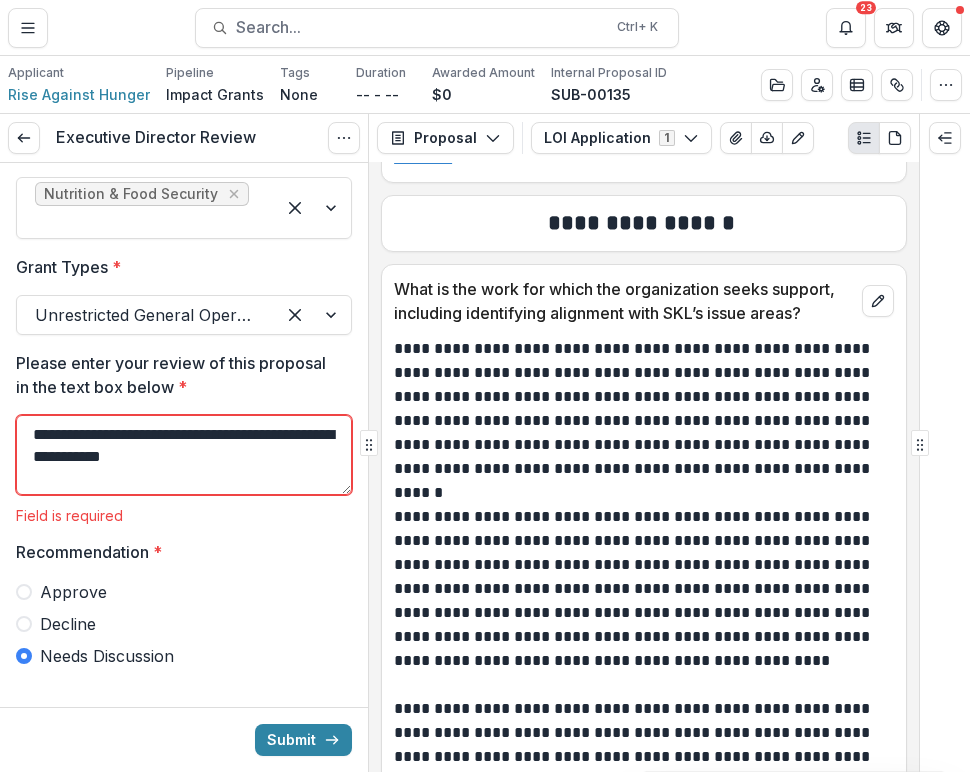 scroll, scrollTop: 216, scrollLeft: 0, axis: vertical 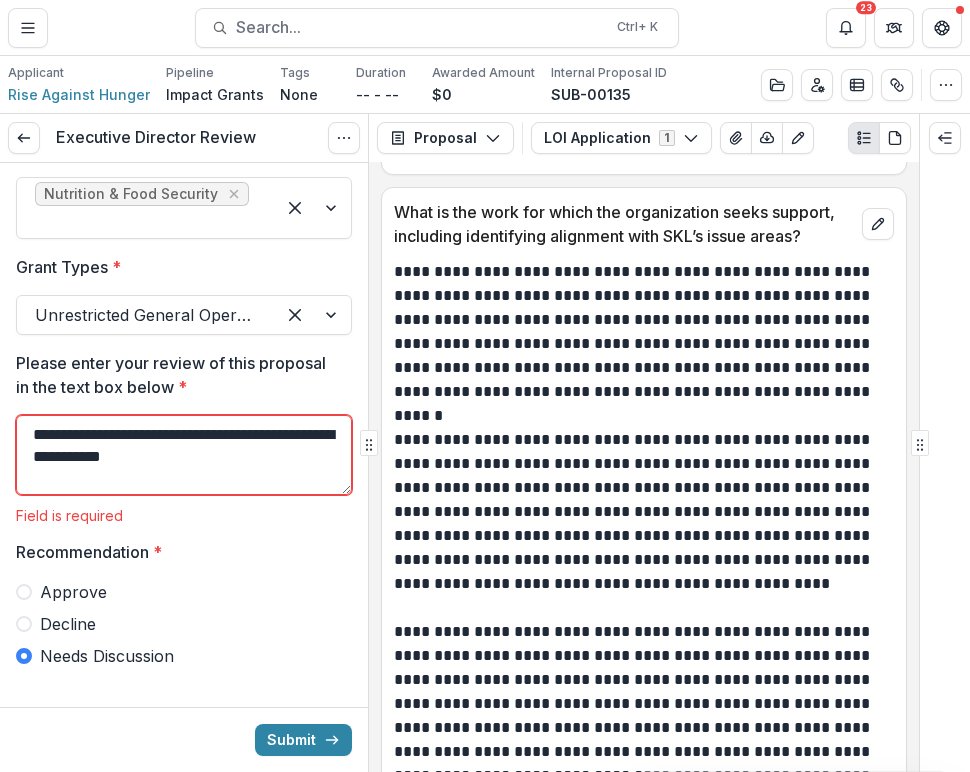 drag, startPoint x: 218, startPoint y: 437, endPoint x: -16, endPoint y: 393, distance: 238.10081 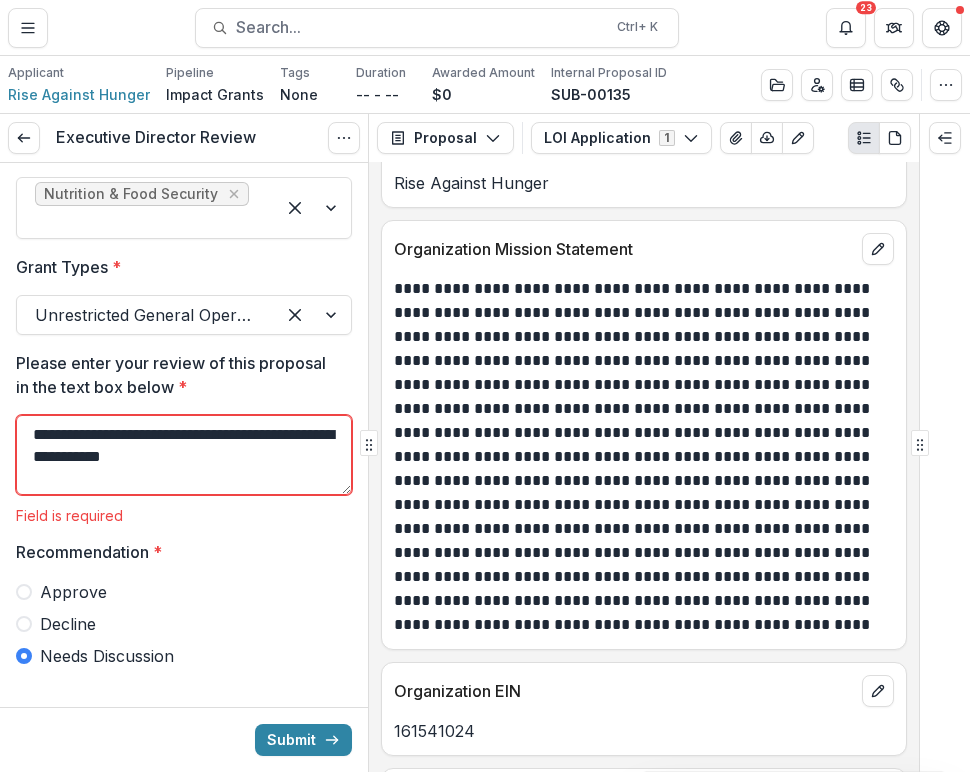 scroll, scrollTop: 80, scrollLeft: 0, axis: vertical 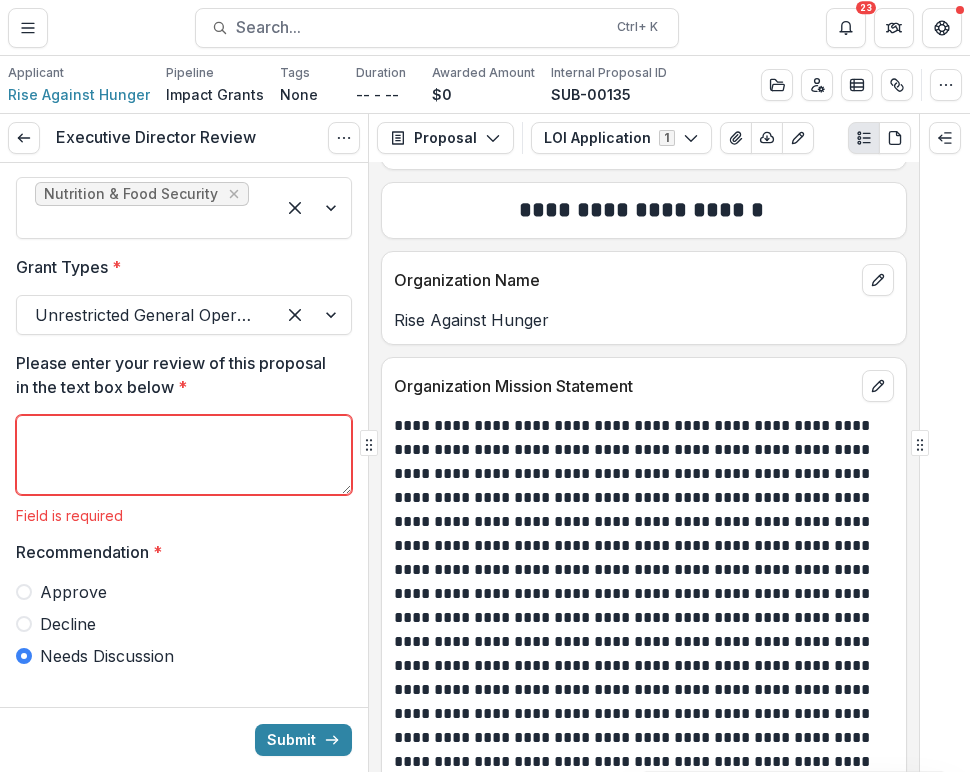 click at bounding box center (24, 592) 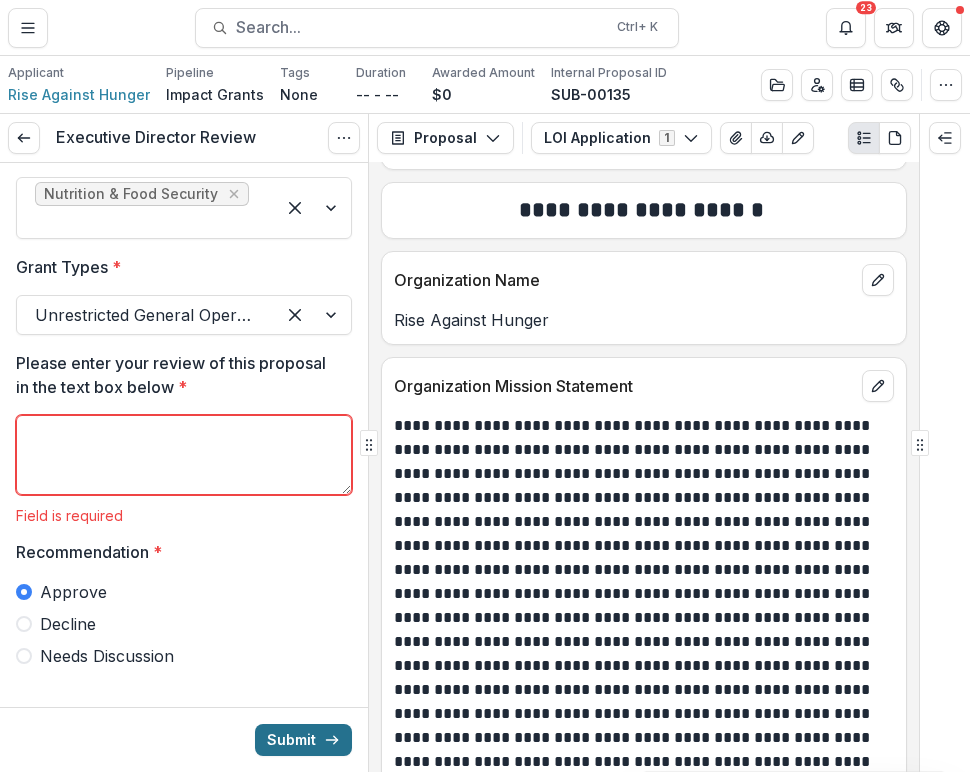 click on "Submit" at bounding box center (303, 740) 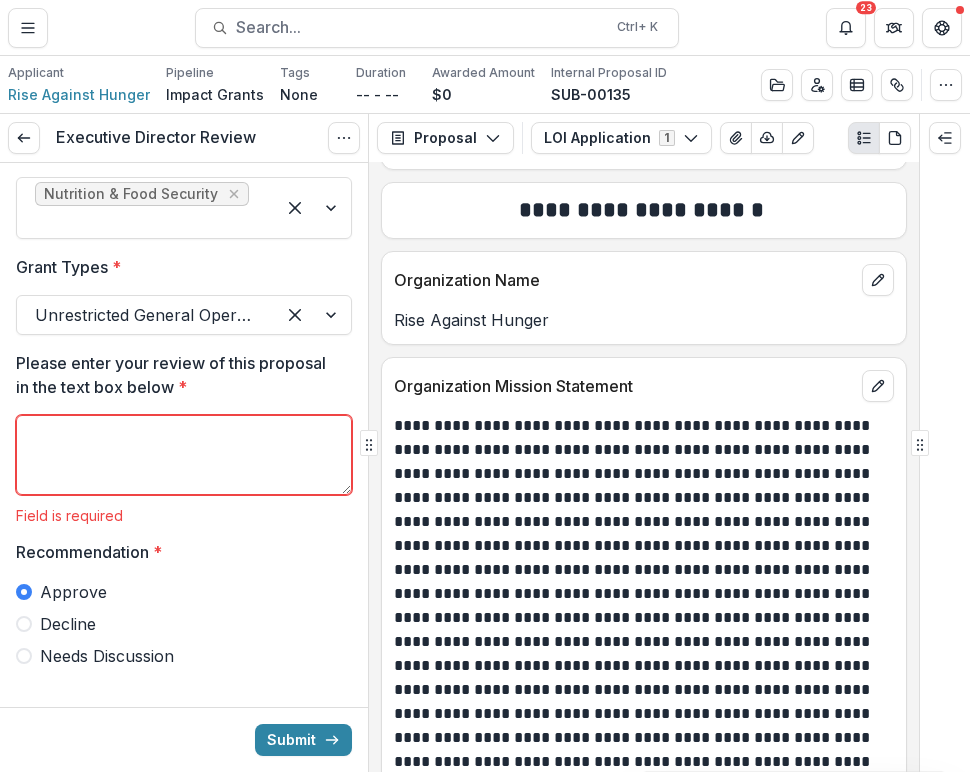 click on "Please enter your review of this proposal in the text box below *" at bounding box center [184, 455] 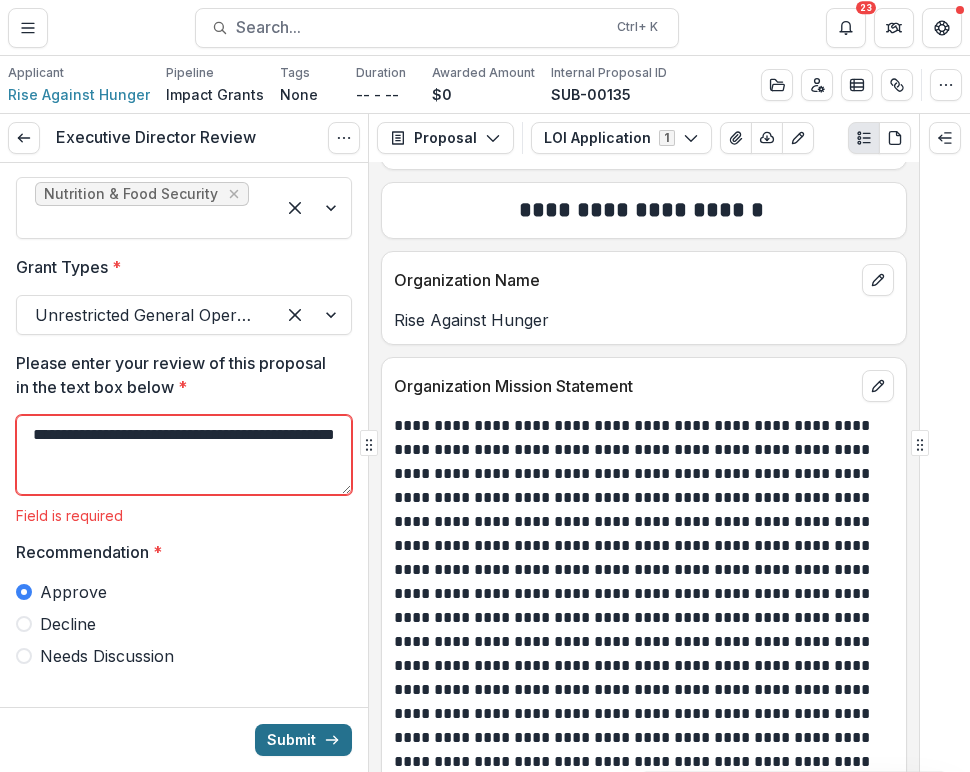 type on "**********" 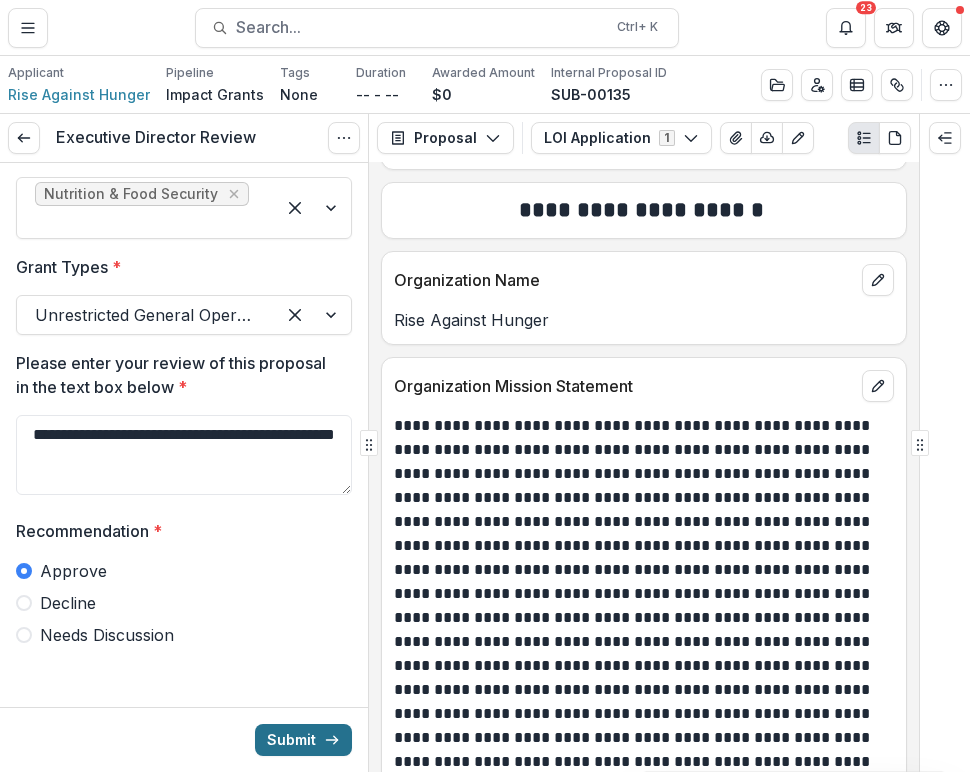 click on "Submit" at bounding box center [303, 740] 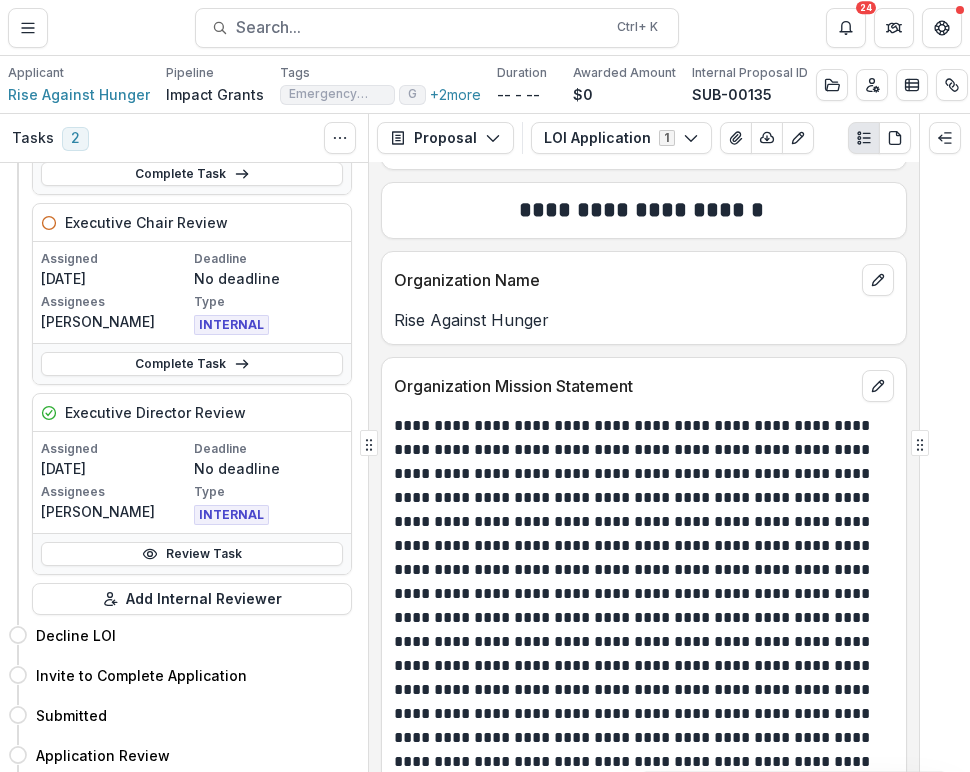 scroll, scrollTop: 0, scrollLeft: 0, axis: both 